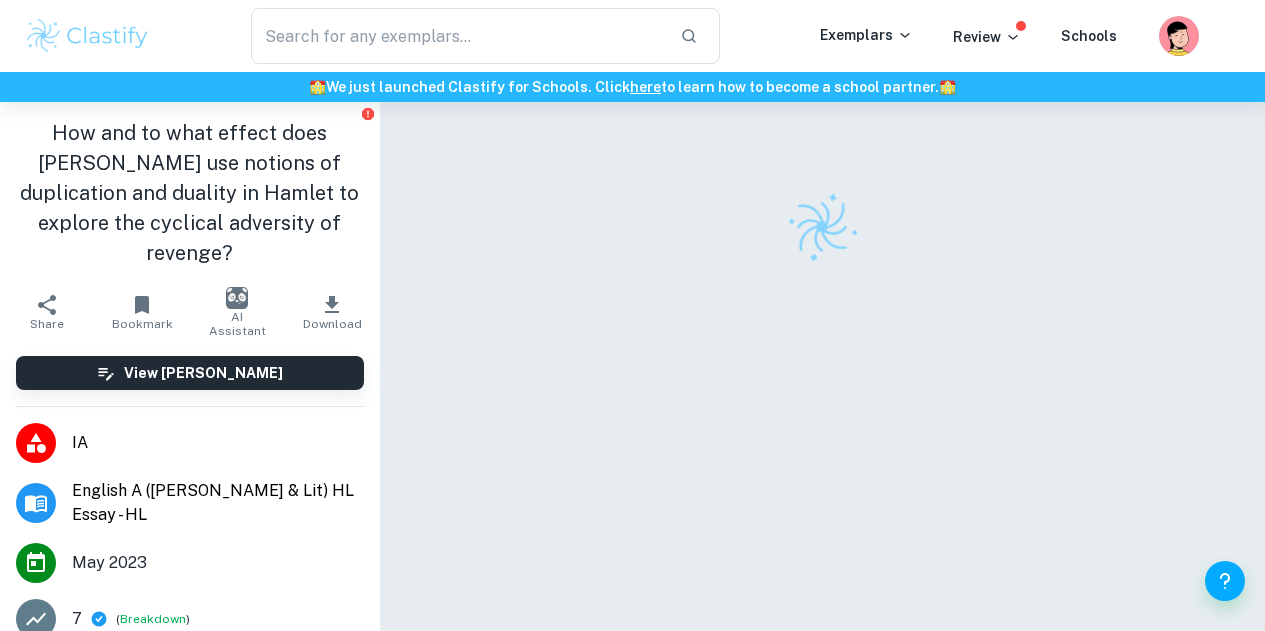 scroll, scrollTop: 0, scrollLeft: 0, axis: both 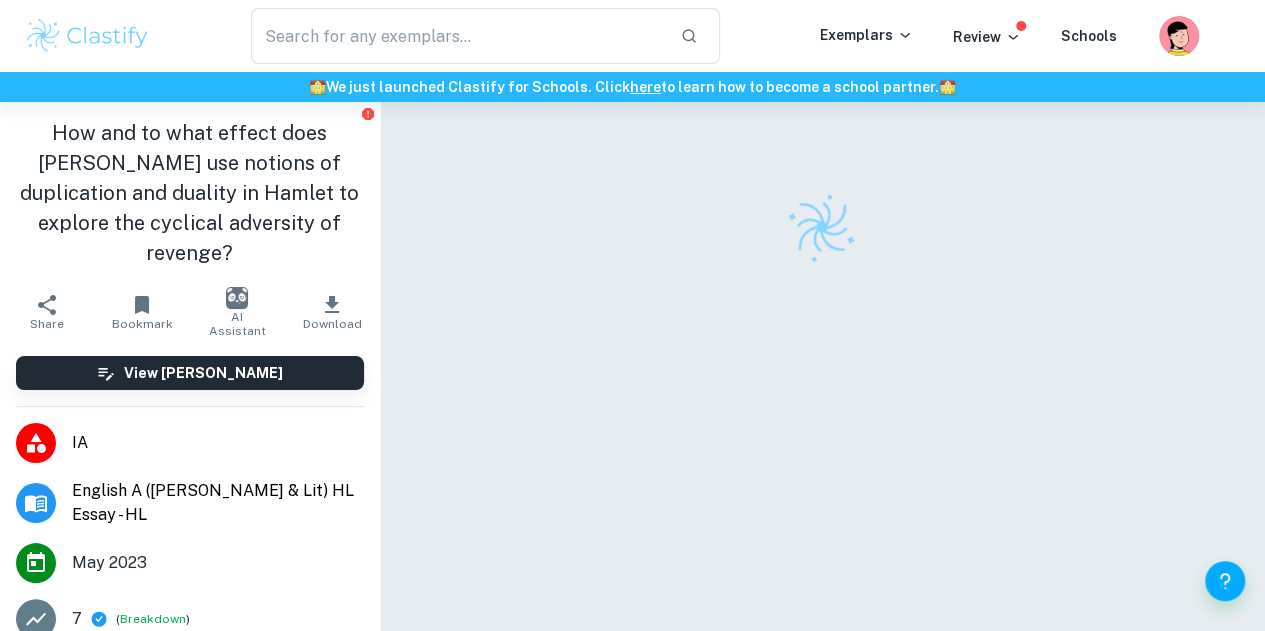 drag, startPoint x: 292, startPoint y: 150, endPoint x: 304, endPoint y: 205, distance: 56.293873 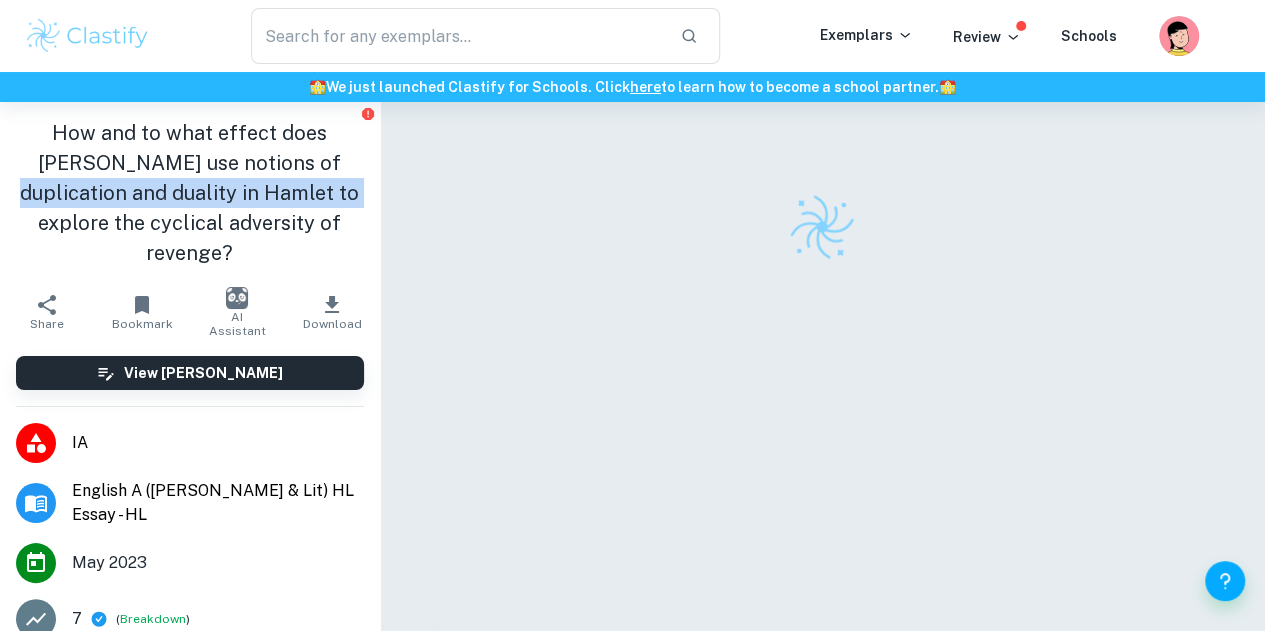 click on "How and to what effect does [PERSON_NAME] use notions of duplication and duality in Hamlet to explore the cyclical adversity of revenge?" at bounding box center (190, 193) 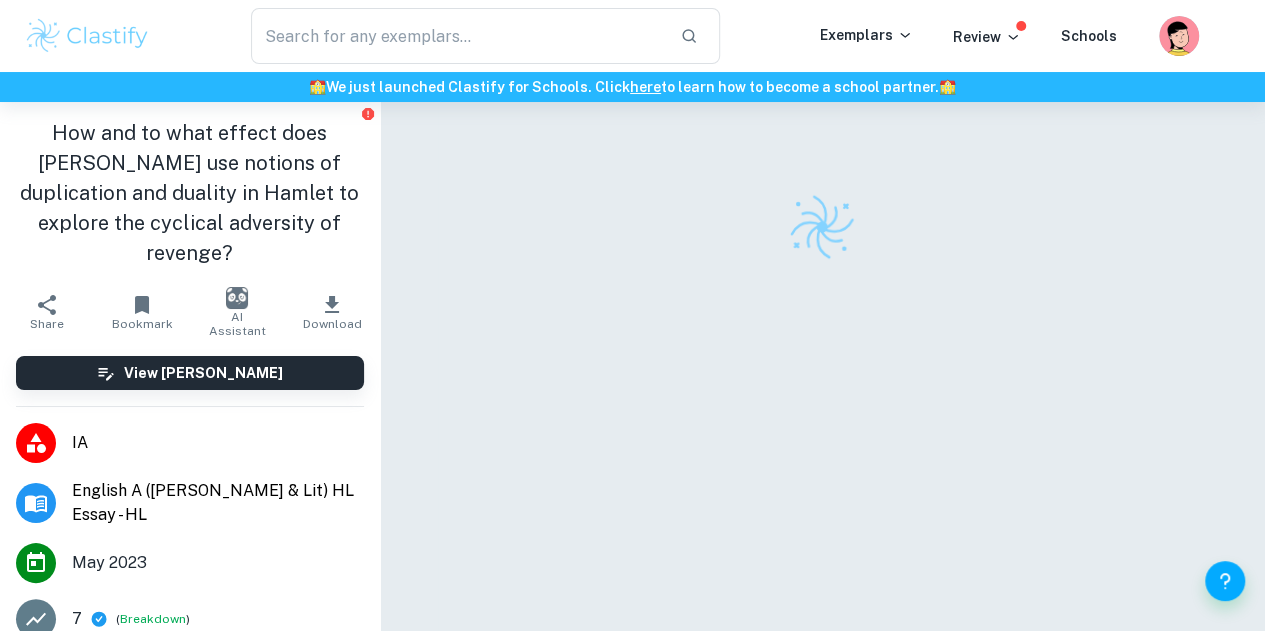 click on "How and to what effect does [PERSON_NAME] use notions of duplication and duality in Hamlet to explore the cyclical adversity of revenge?" at bounding box center [190, 193] 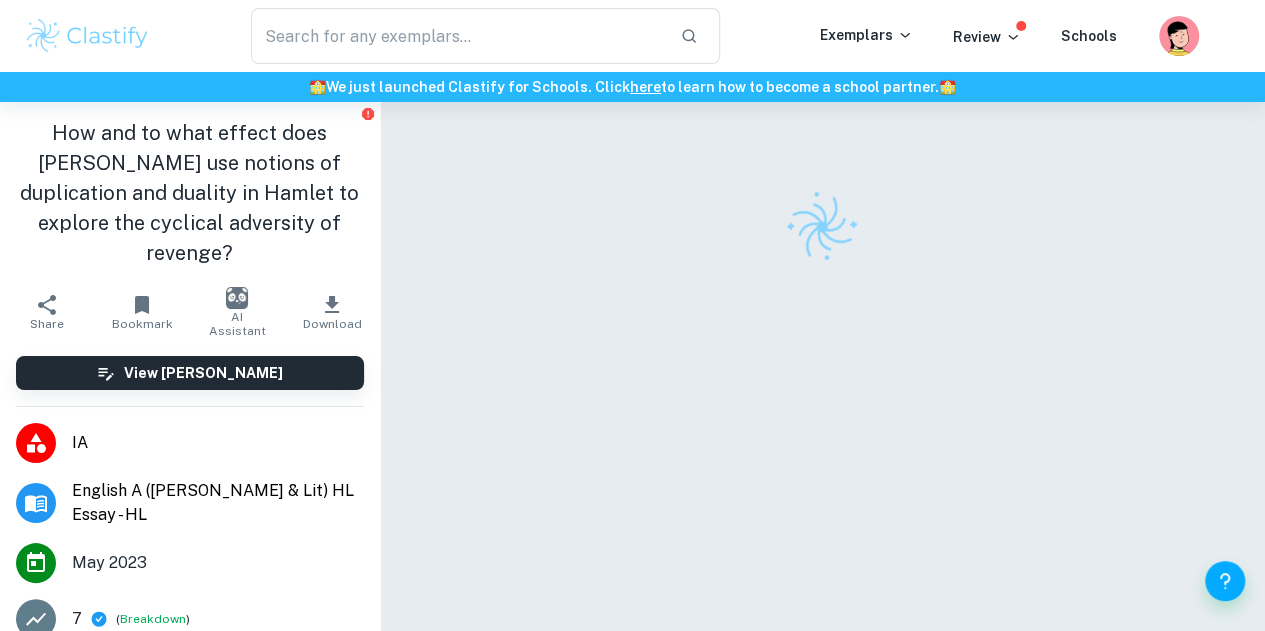 click on "How and to what effect does [PERSON_NAME] use notions of duplication and duality in Hamlet to explore the cyclical adversity of revenge?" at bounding box center (190, 193) 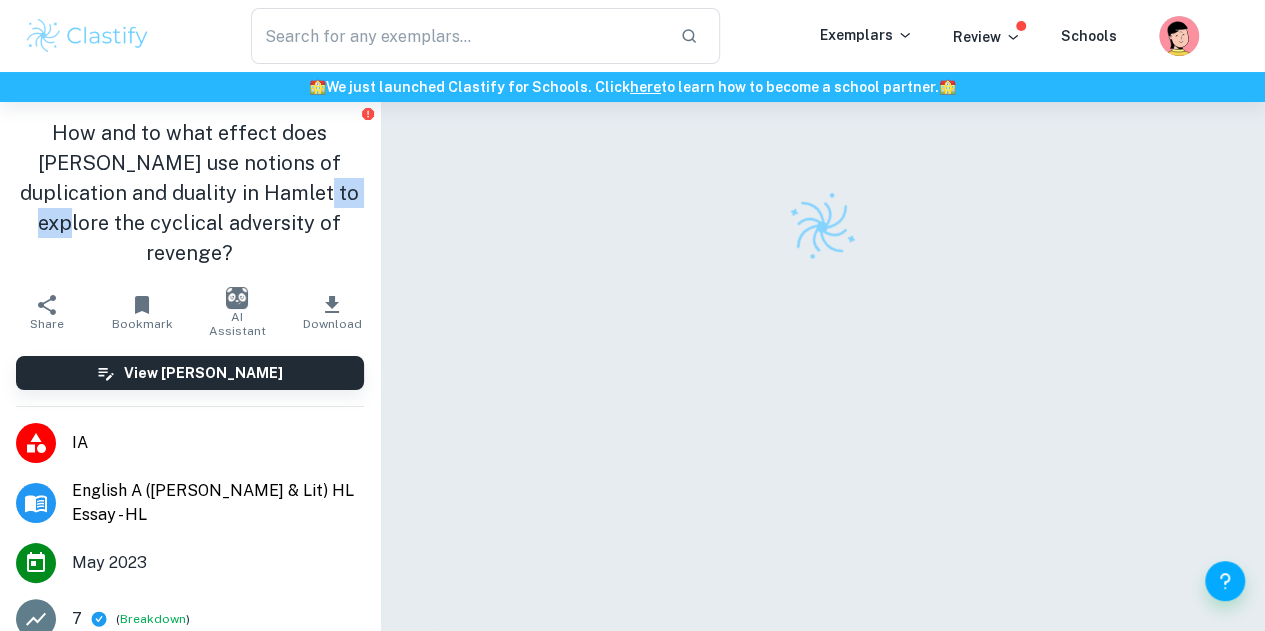 click on "How and to what effect does [PERSON_NAME] use notions of duplication and duality in Hamlet to explore the cyclical adversity of revenge?" at bounding box center (190, 193) 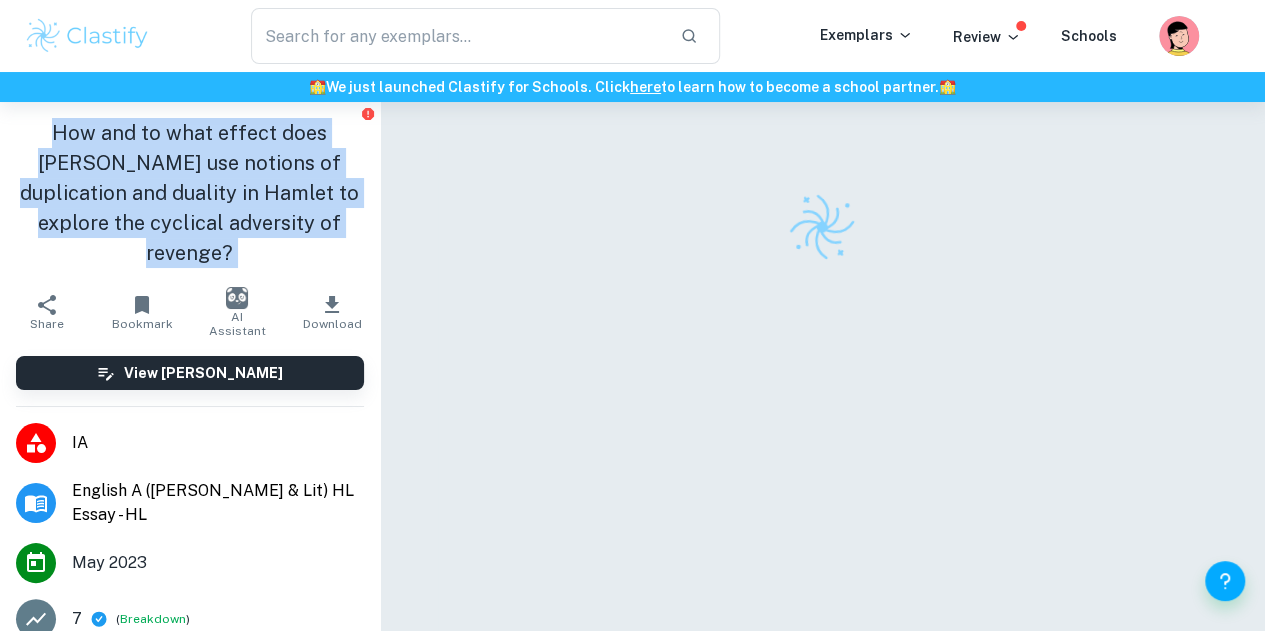 drag, startPoint x: 306, startPoint y: 205, endPoint x: 314, endPoint y: 213, distance: 11.313708 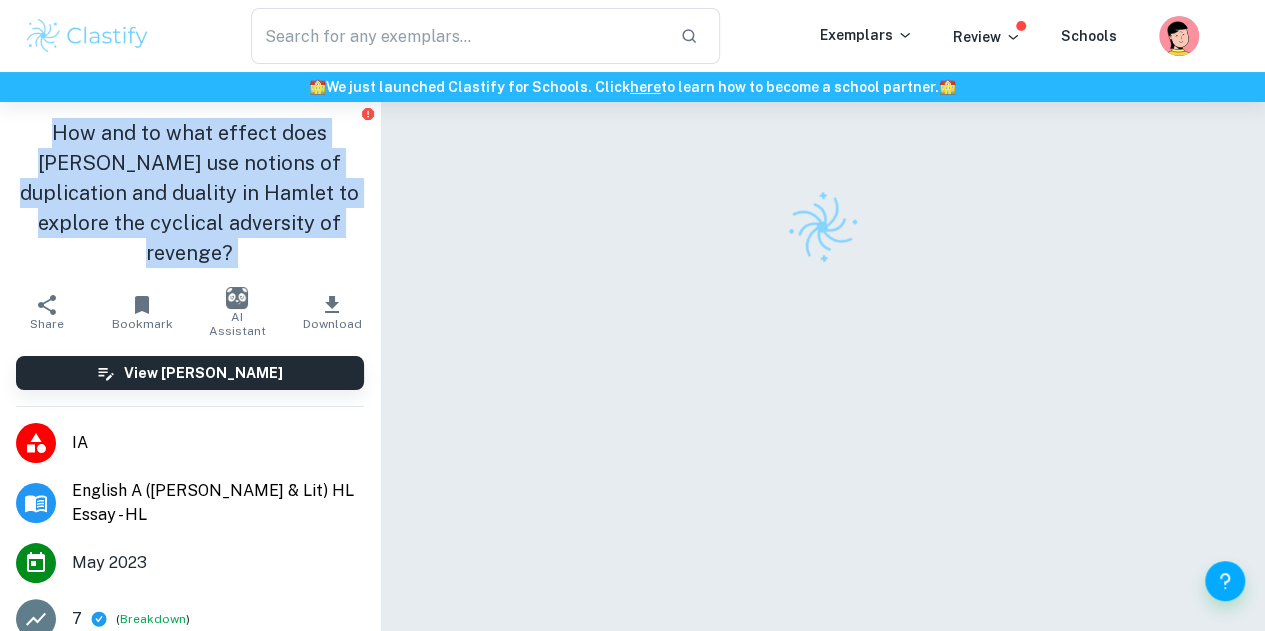 click on "How and to what effect does [PERSON_NAME] use notions of duplication and duality in Hamlet to explore the cyclical adversity of revenge?" at bounding box center [190, 193] 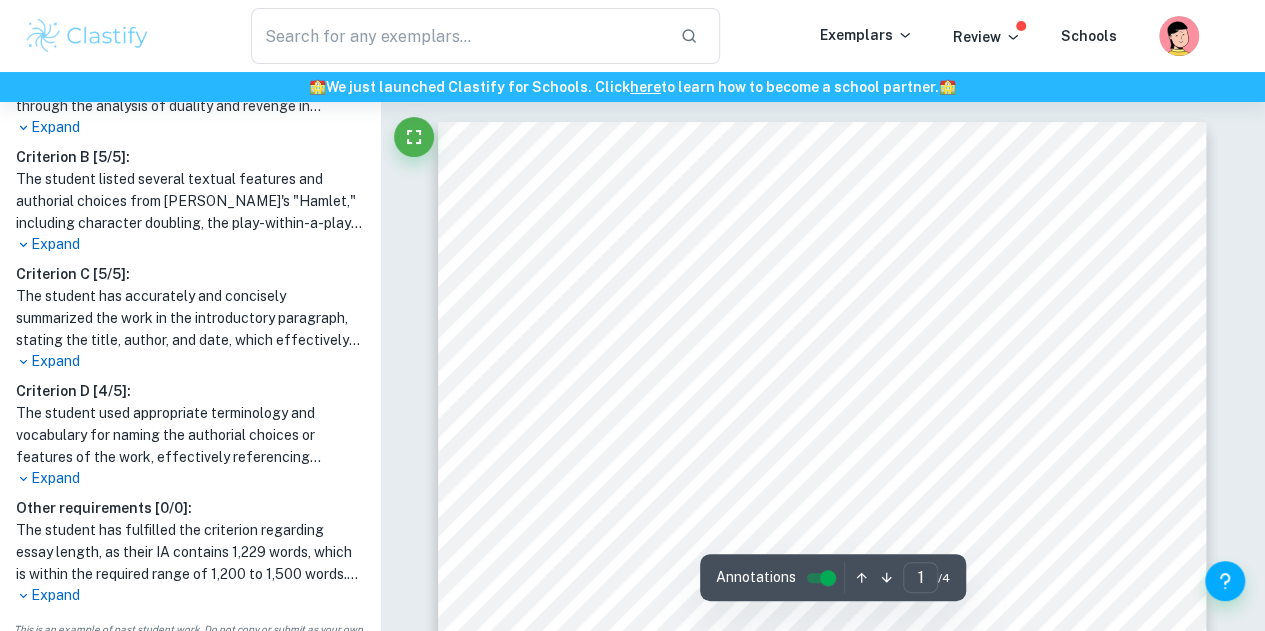 scroll, scrollTop: 0, scrollLeft: 0, axis: both 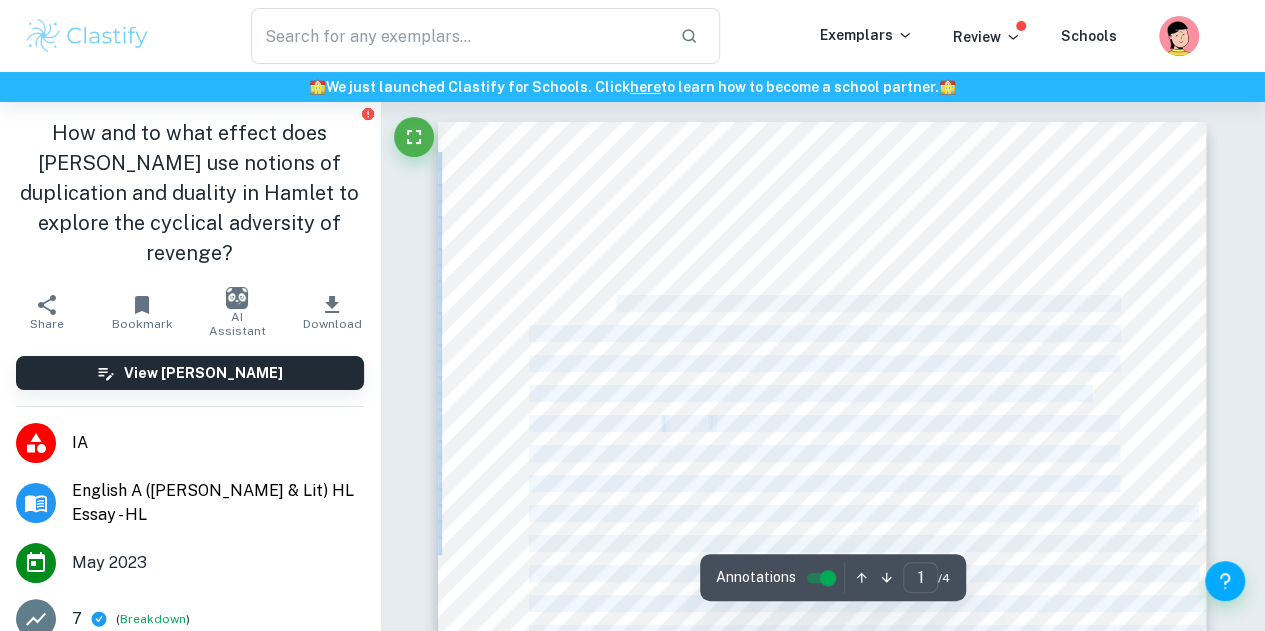 drag, startPoint x: 618, startPoint y: 311, endPoint x: 646, endPoint y: 384, distance: 78.18568 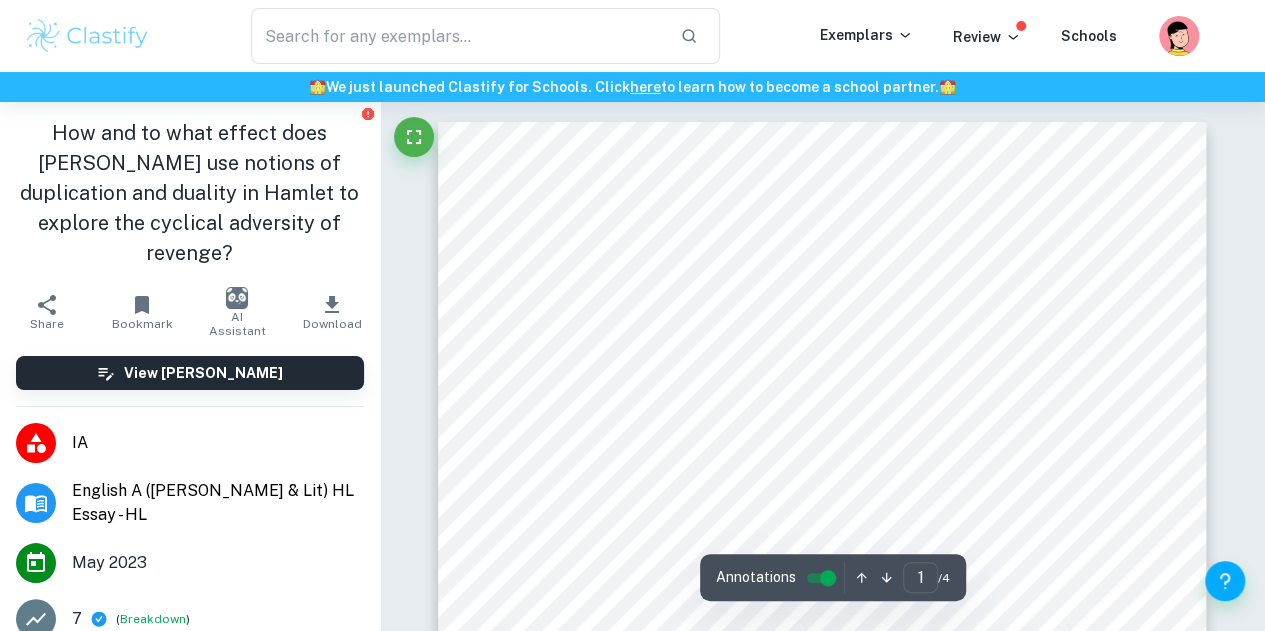 drag, startPoint x: 623, startPoint y: 309, endPoint x: 620, endPoint y: 295, distance: 14.3178215 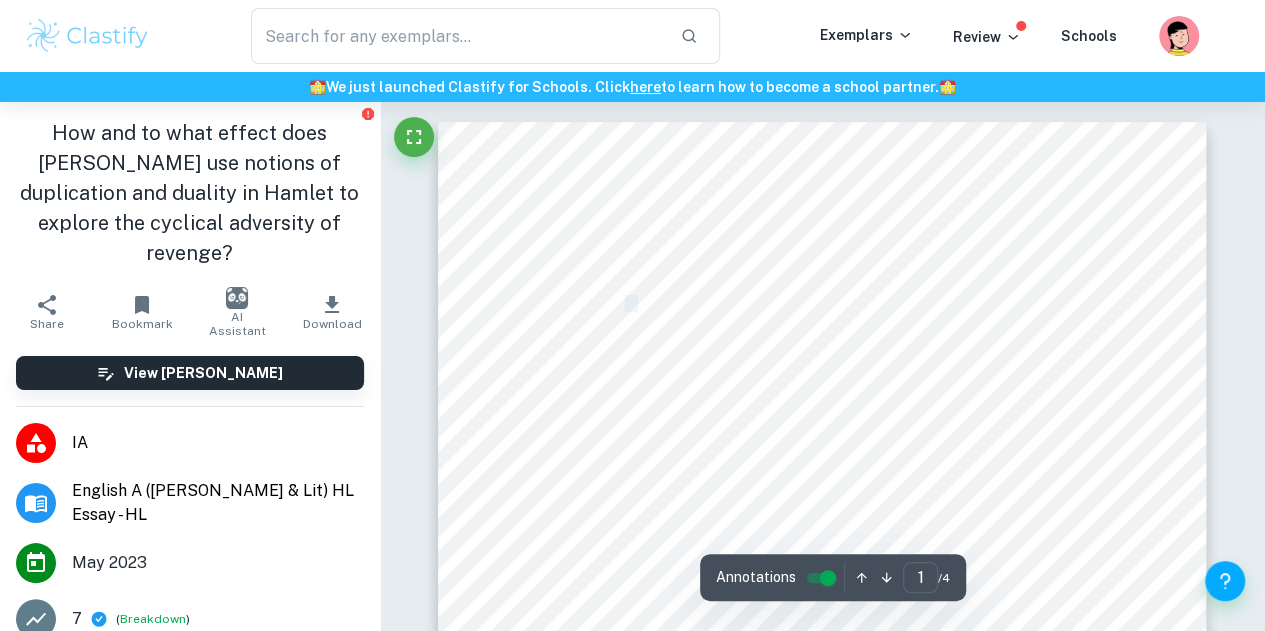 drag, startPoint x: 627, startPoint y: 305, endPoint x: 644, endPoint y: 309, distance: 17.464249 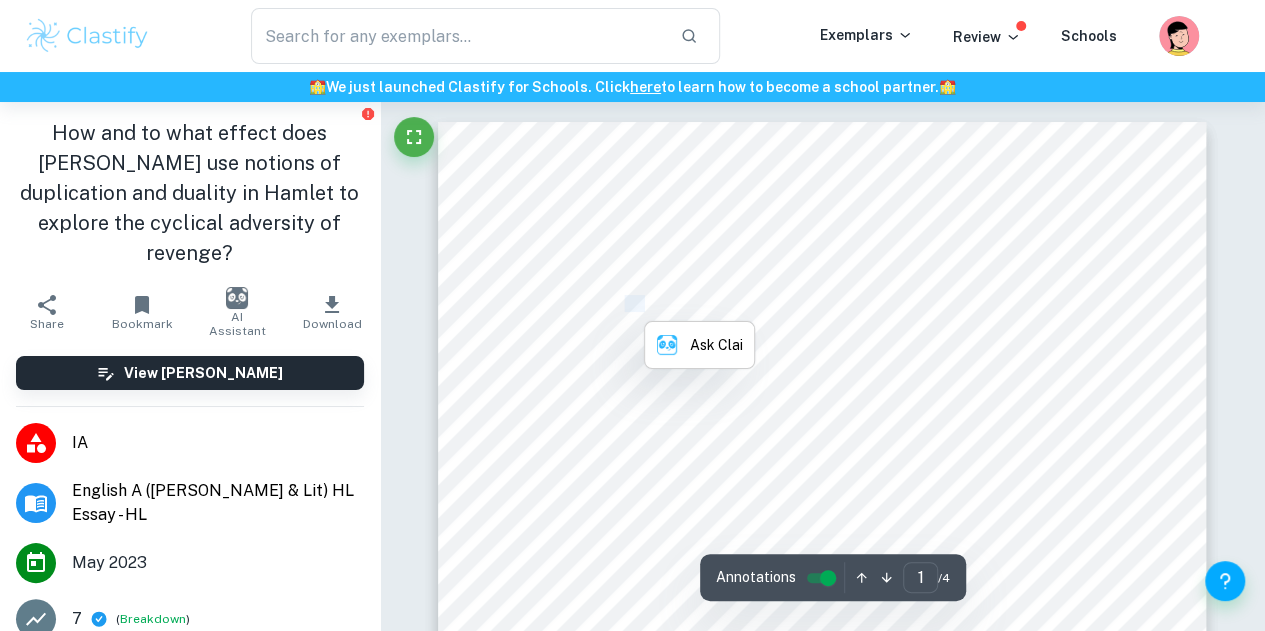 click on "It is perhaps no coincidence that the word łindividualž contains within it the word łdualž." at bounding box center [822, 303] 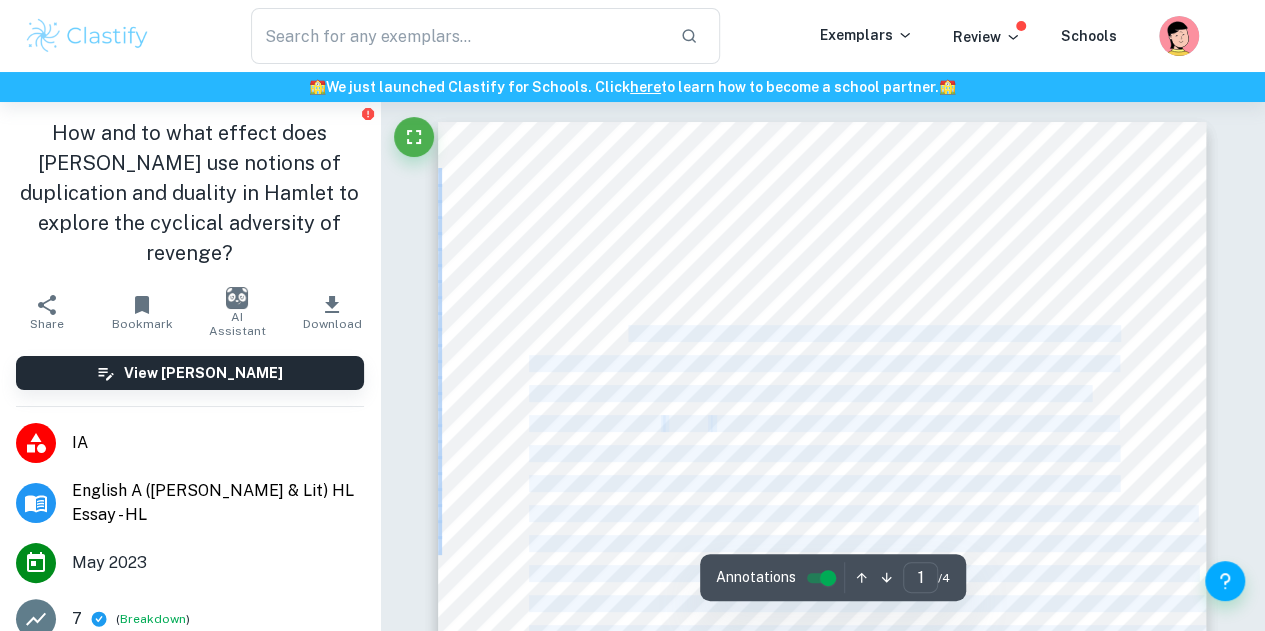 drag, startPoint x: 590, startPoint y: 312, endPoint x: 630, endPoint y: 333, distance: 45.17743 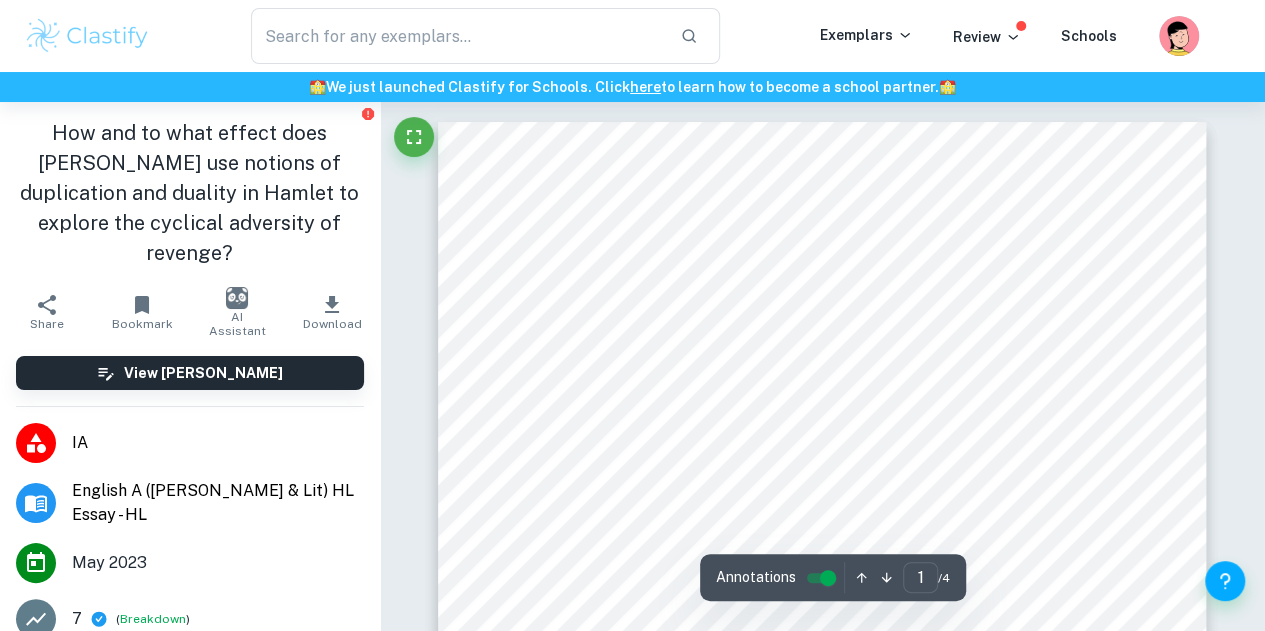 drag, startPoint x: 640, startPoint y: 341, endPoint x: 664, endPoint y: 355, distance: 27.784887 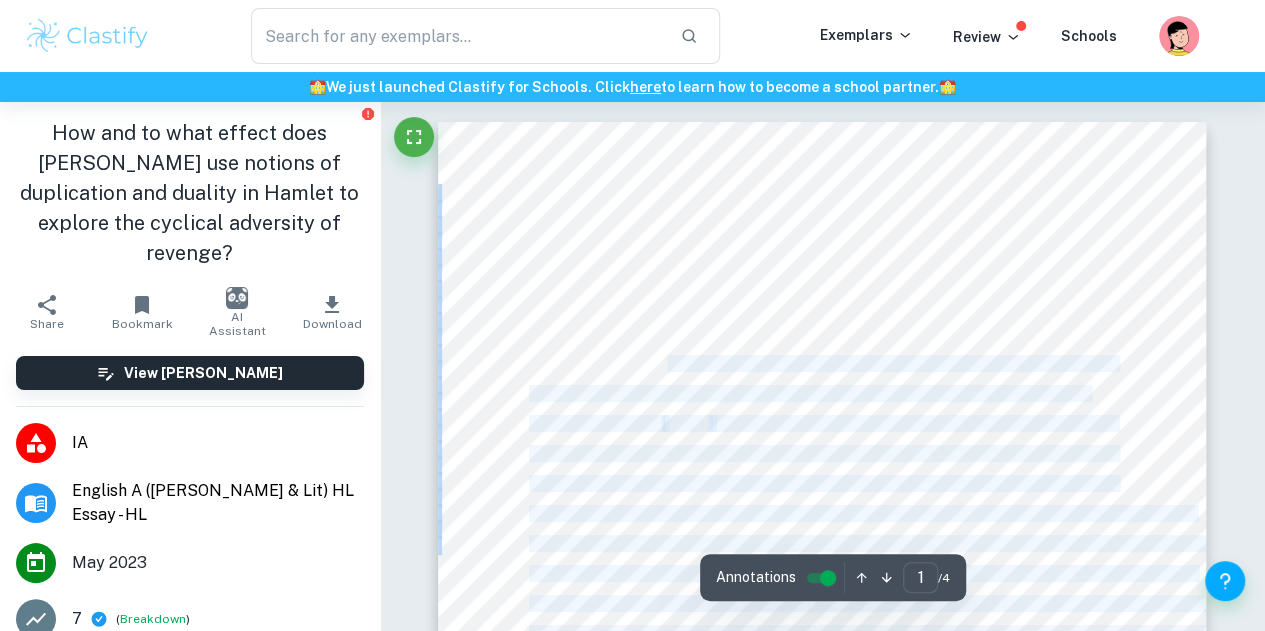 click on "and combative realization of the doppelgänger, who emphasizes one’s weakest qualities" at bounding box center [822, 363] 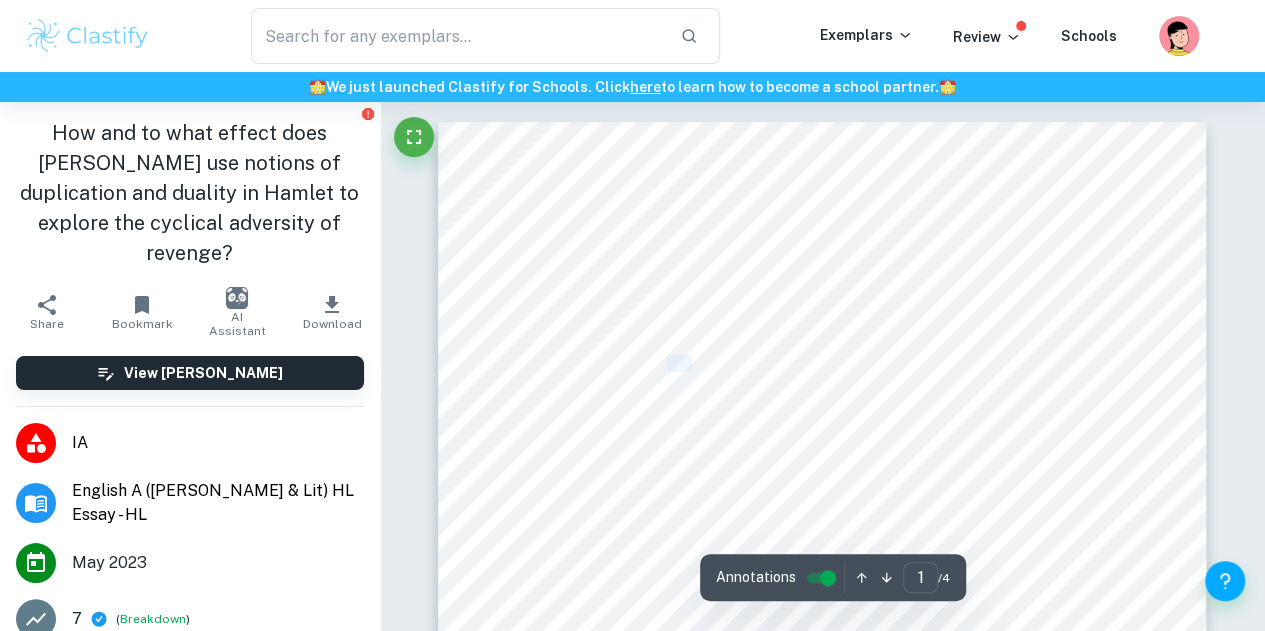 drag, startPoint x: 664, startPoint y: 355, endPoint x: 690, endPoint y: 364, distance: 27.513634 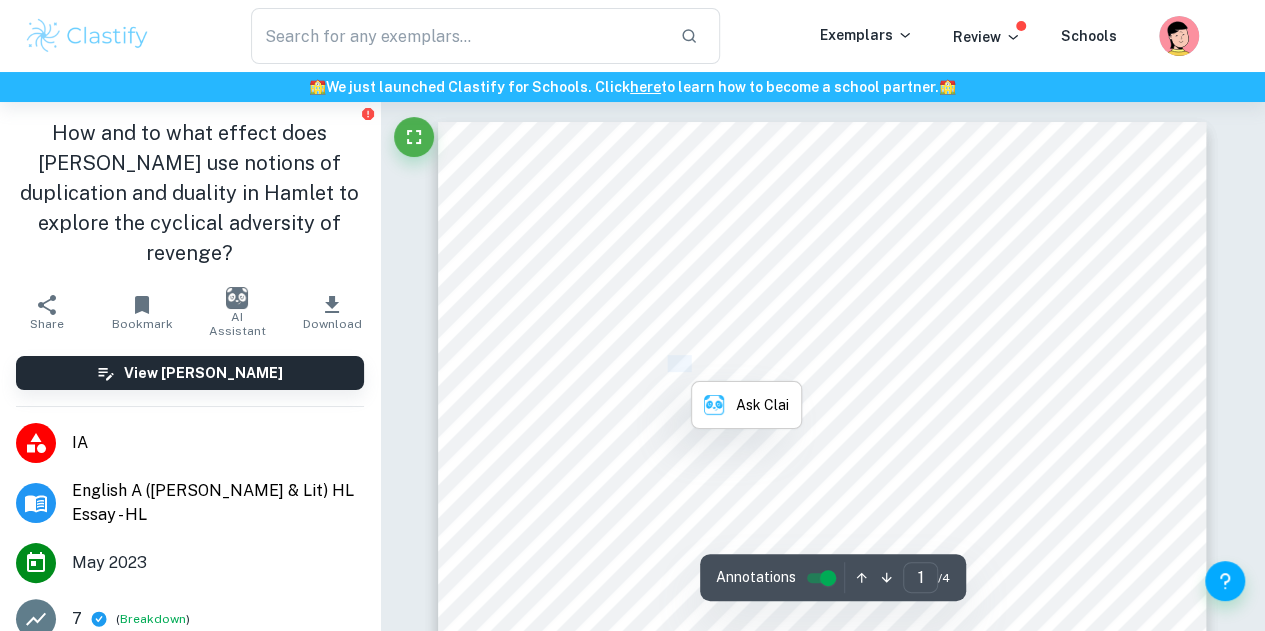 click on "and combative realization of the doppelgänger, who emphasizes one’s weakest qualities" at bounding box center (822, 363) 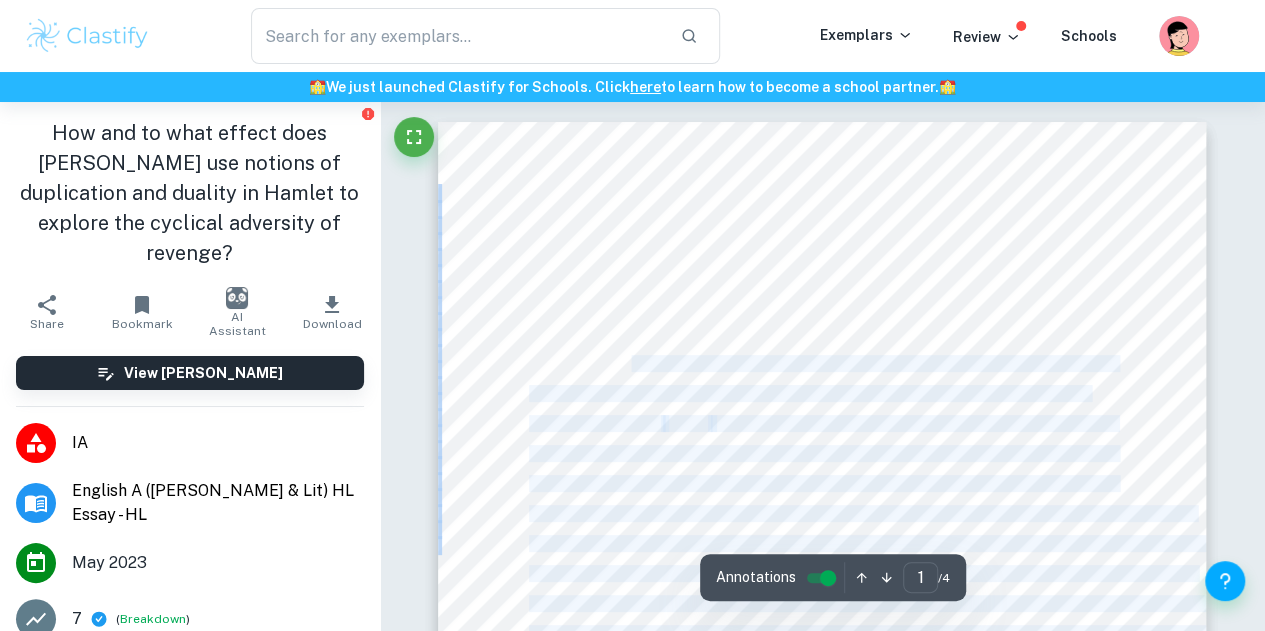 drag, startPoint x: 690, startPoint y: 364, endPoint x: 756, endPoint y: 376, distance: 67.08204 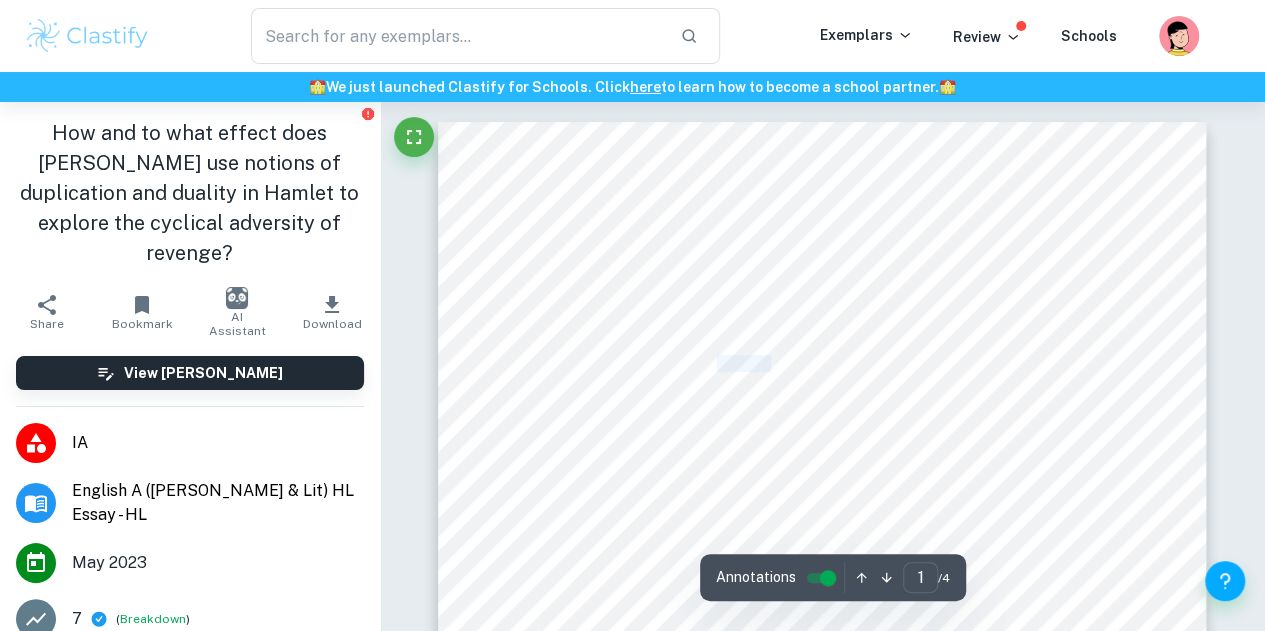 drag, startPoint x: 715, startPoint y: 356, endPoint x: 774, endPoint y: 365, distance: 59.682495 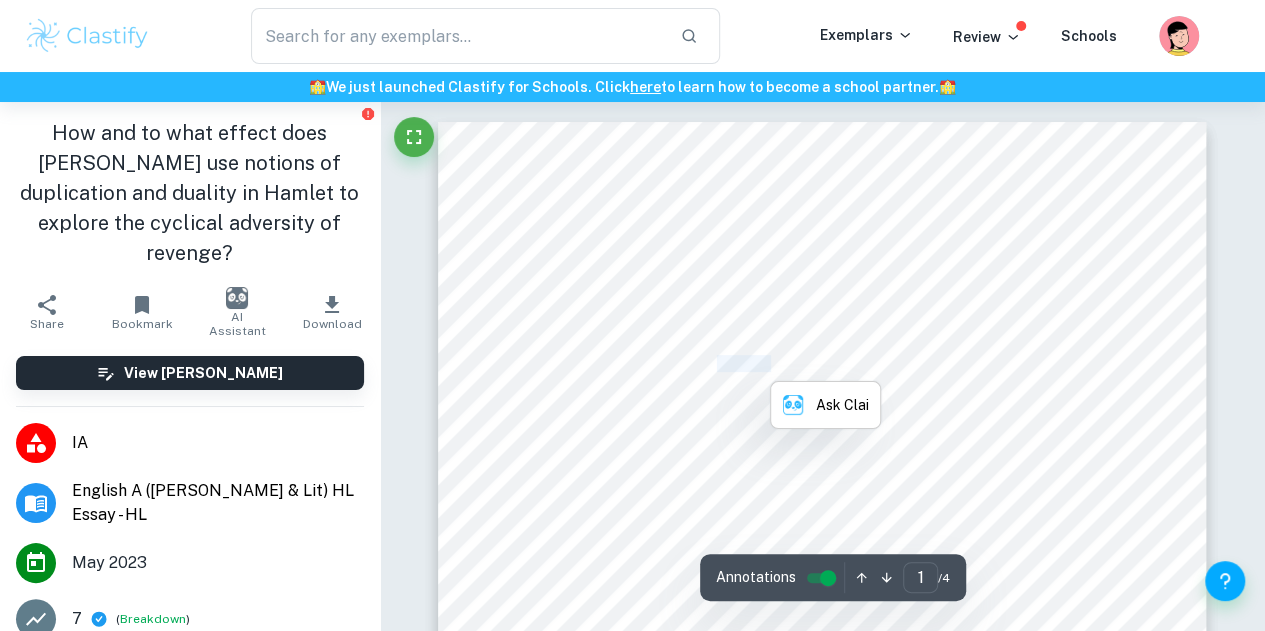 click on "and combative realization of the doppelgänger, who emphasizes one’s weakest qualities" at bounding box center (822, 363) 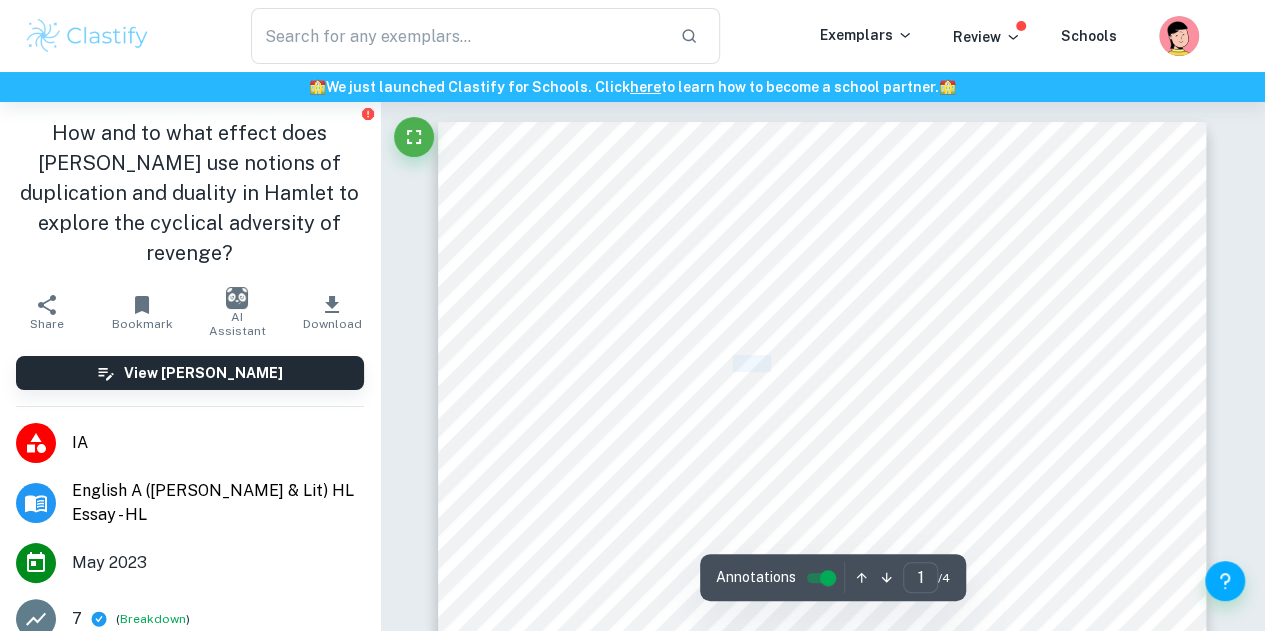 drag, startPoint x: 768, startPoint y: 366, endPoint x: 716, endPoint y: 363, distance: 52.086468 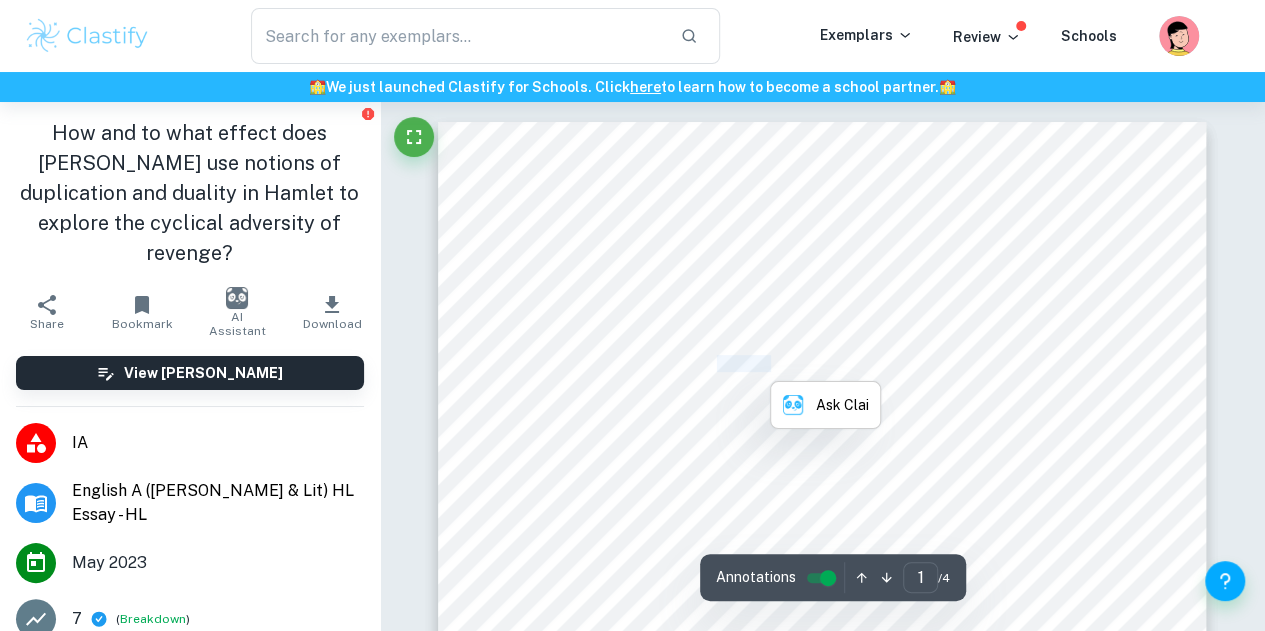 click on "and combative realization of the doppelgänger, who emphasizes one’s weakest qualities" at bounding box center (822, 363) 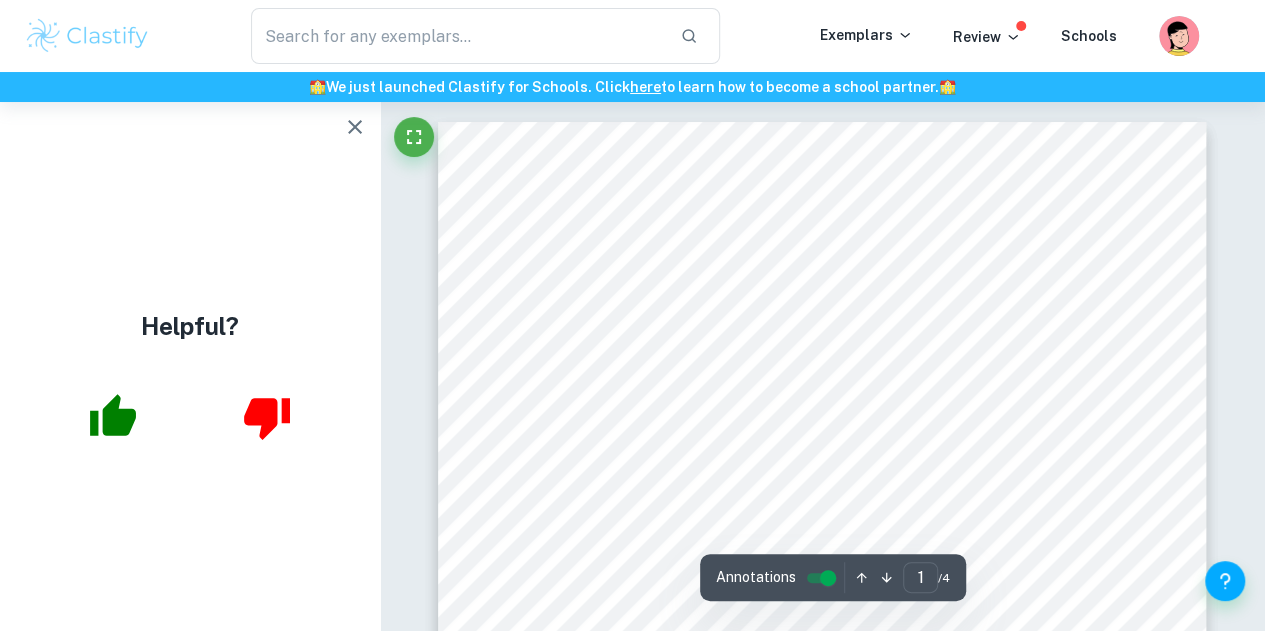 click on "How and to what effect does William Shakespeare use notions of duplication and duality in Hamlet to explore the cyclical adversity of revenge? It is perhaps no coincidence that the word łindividualž contains within it the word łdualž. Whether it be the passive aesthetic of the prism which clariőes and reŕects or the active and combative realization of the doppelgänger, who emphasizes one’s weakest qualities and desires, the concept of duality inspires both terror and awe. William Shakespeare’s Elizabethan tragedy   Hamlet   (Shakespeare, 1603) explores this very concept through a com- plex tapestry of duplicities. Suited as the obsessive foundation of tragedy, Shakespearian revenge is as much a cruel cycle of reciprocal violence as it is an act of cathartic justice, as Borges puts it: łRevenge is a form of nostalgia, a way of preserving the past that never wasž (Borges & Becco, 1986). Following this intellectual tenet, it is here that Shakespeare 1" at bounding box center (822, 619) 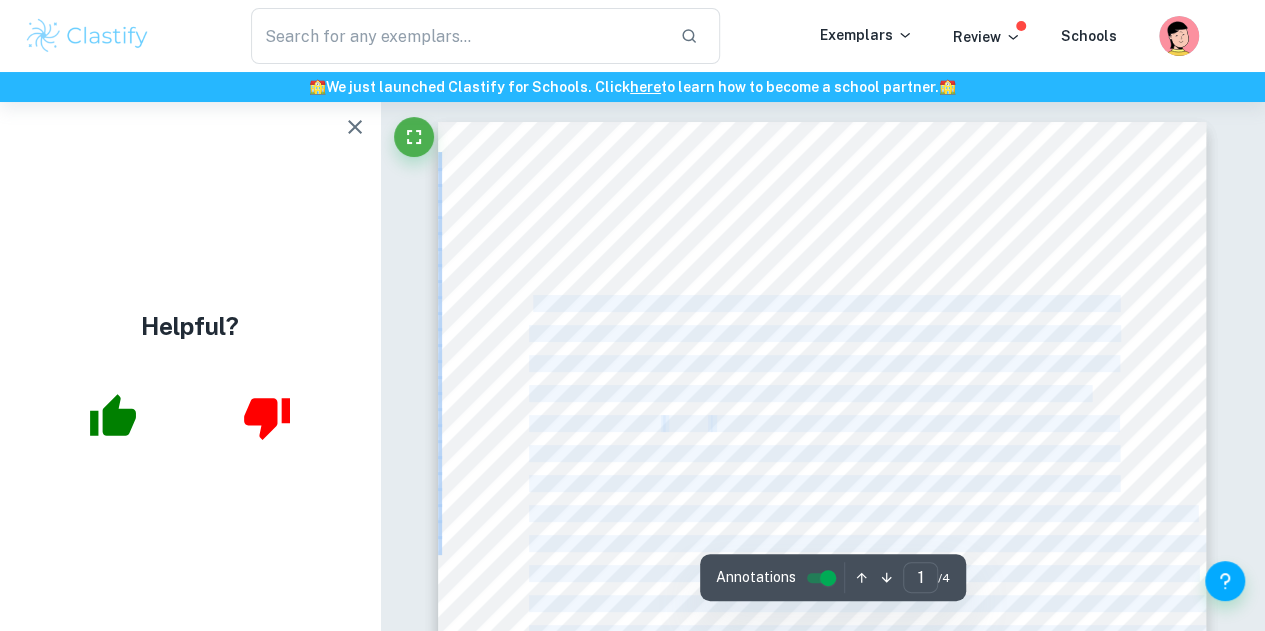 click on "How and to what effect does William Shakespeare use notions of duplication and duality in Hamlet to explore the cyclical adversity of revenge? It is perhaps no coincidence that the word łindividualž contains within it the word łdualž. Whether it be the passive aesthetic of the prism which clariőes and reŕects or the active and combative realization of the doppelgänger, who emphasizes one’s weakest qualities and desires, the concept of duality inspires both terror and awe. William Shakespeare’s Elizabethan tragedy   Hamlet   (Shakespeare, 1603) explores this very concept through a com- plex tapestry of duplicities. Suited as the obsessive foundation of tragedy, Shakespearian revenge is as much a cruel cycle of reciprocal violence as it is an act of cathartic justice, as Borges puts it: łRevenge is a form of nostalgia, a way of preserving the past that never wasž (Borges & Becco, 1986). Following this intellectual tenet, it is here that Shakespeare 1" at bounding box center [822, 619] 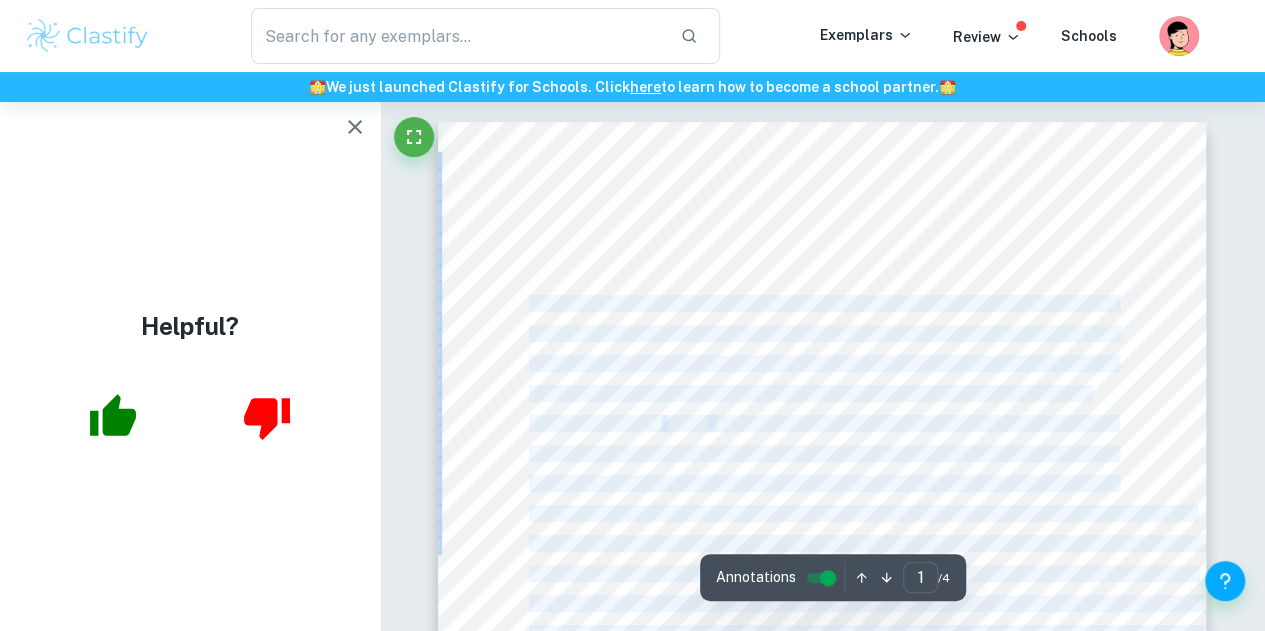 click on "It is perhaps no coincidence that the word łindividualž contains within it the word łdualž." at bounding box center [822, 303] 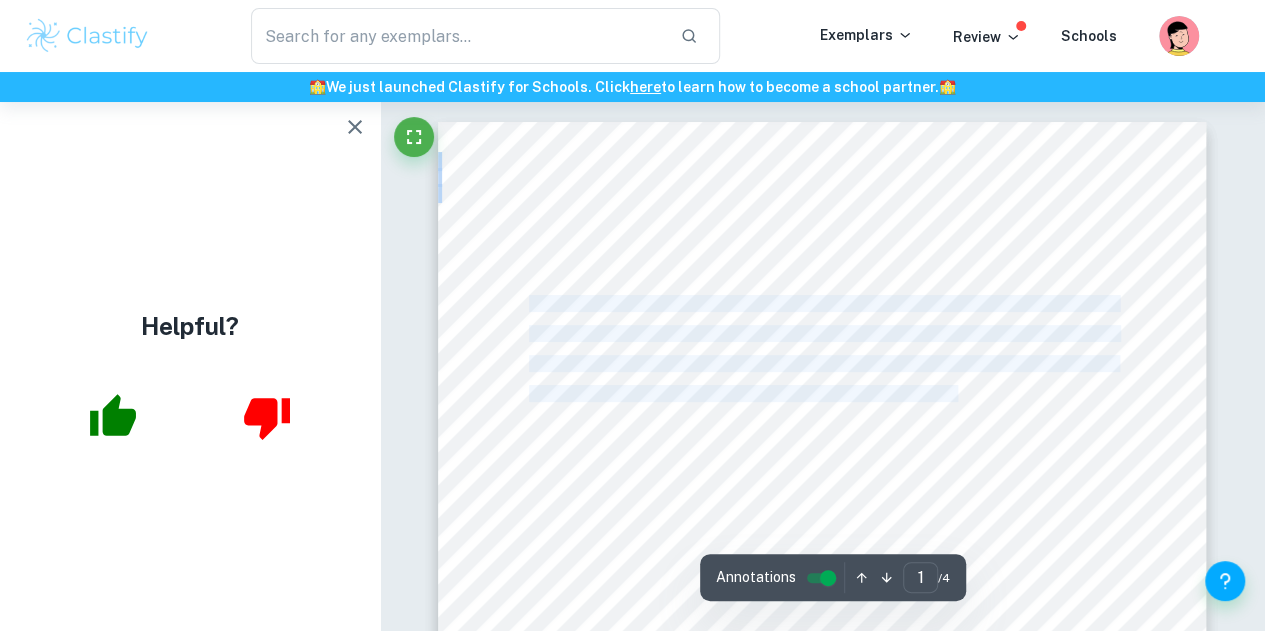drag, startPoint x: 529, startPoint y: 299, endPoint x: 958, endPoint y: 395, distance: 439.61005 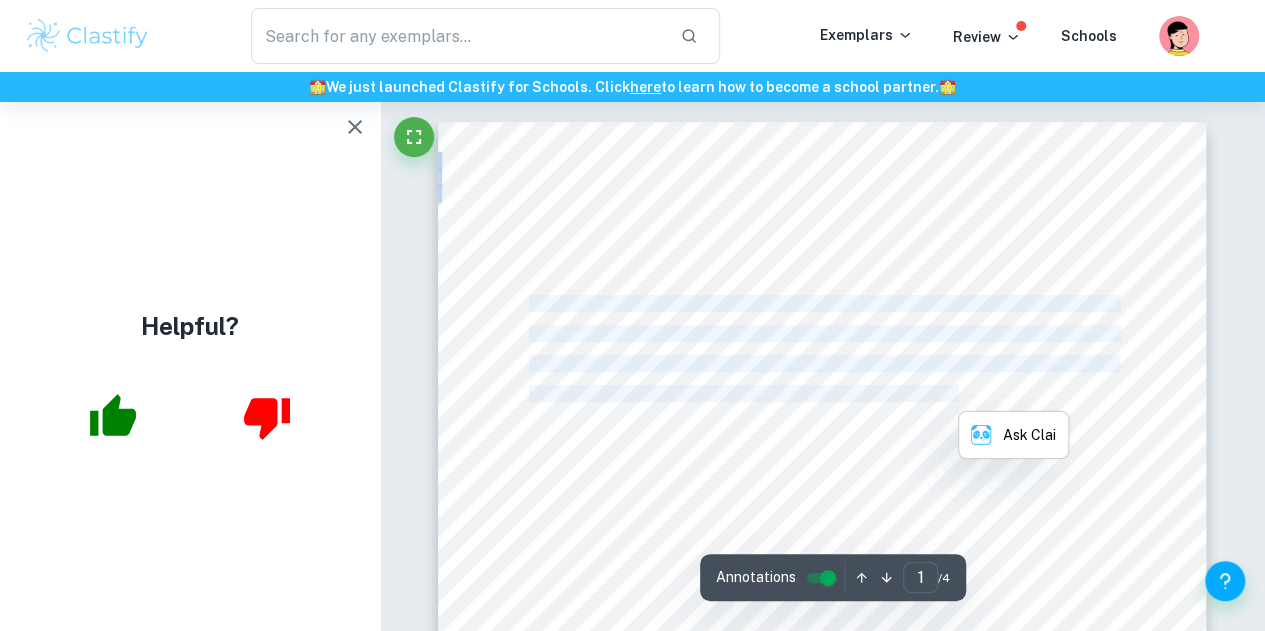 copy on "It is perhaps no coincidence that the word łindividualž contains within it the word łdualž. Whether it be the passive aesthetic of the prism which clariőes and reŕects or the active and combative realization of the doppelgänger, who emphasizes one’s weakest qualities and desires, the concept of duality inspires both terror and awe." 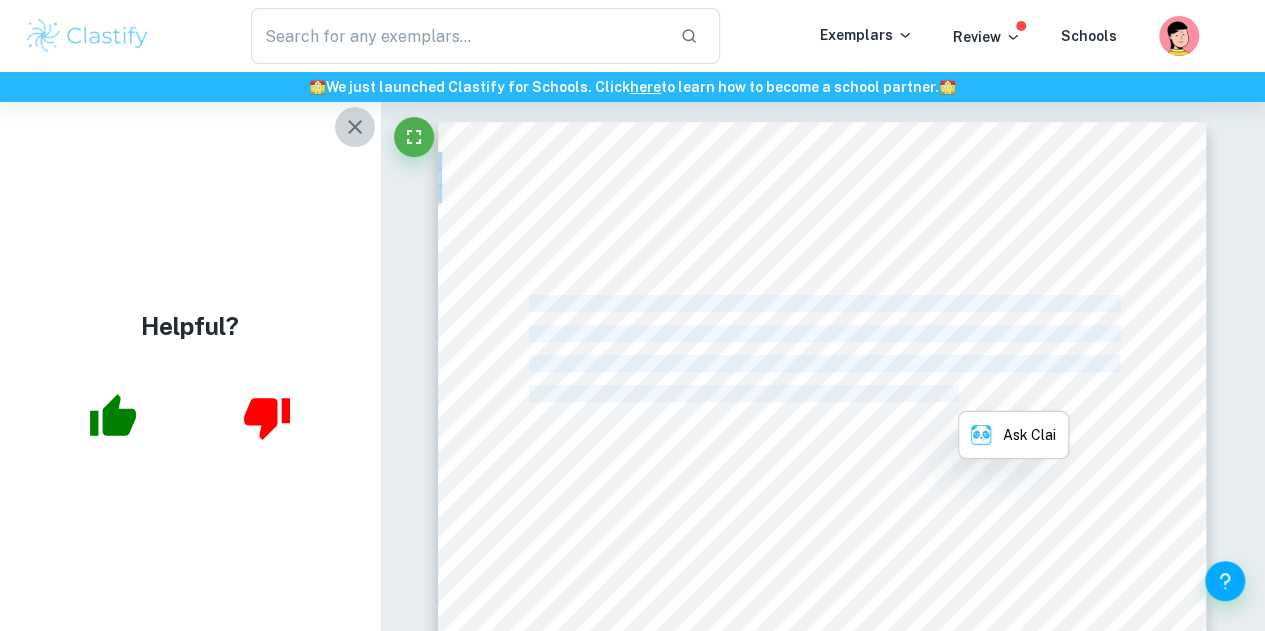 click 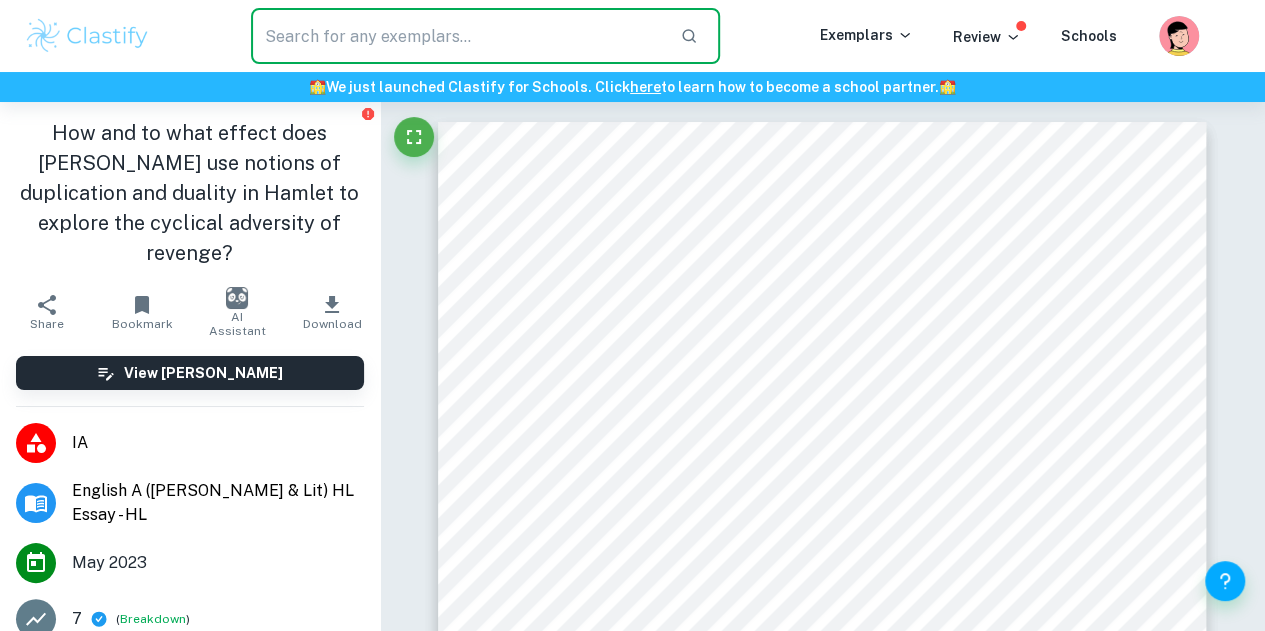 click at bounding box center [457, 36] 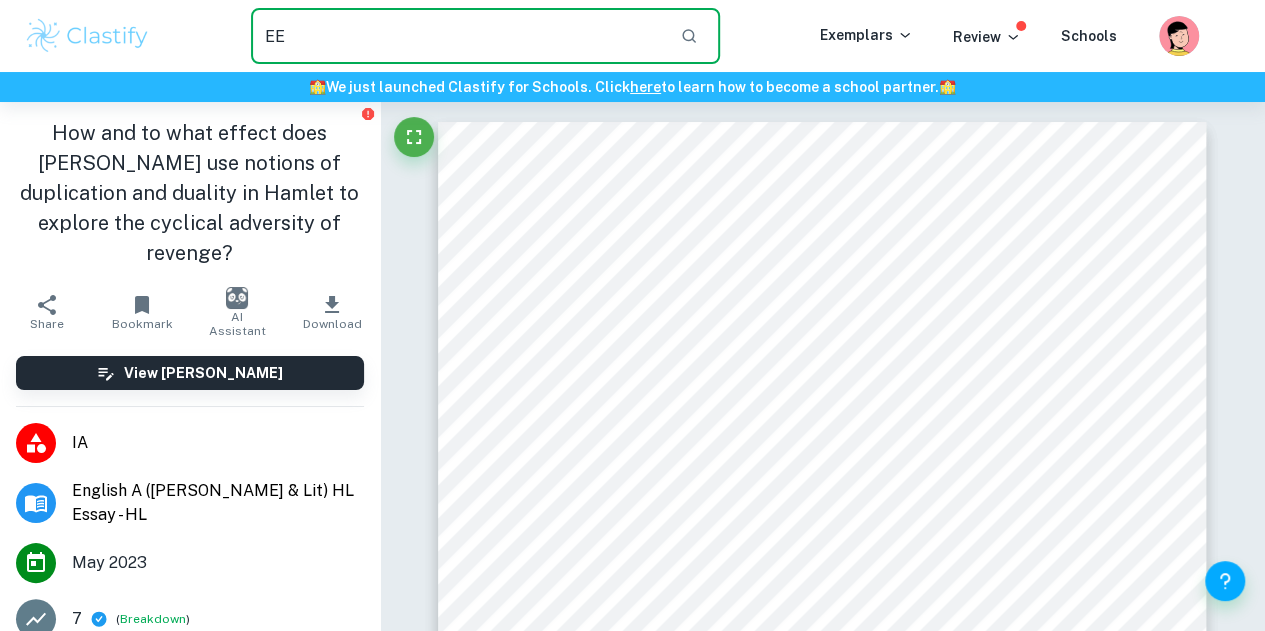 click on "EE" at bounding box center [457, 36] 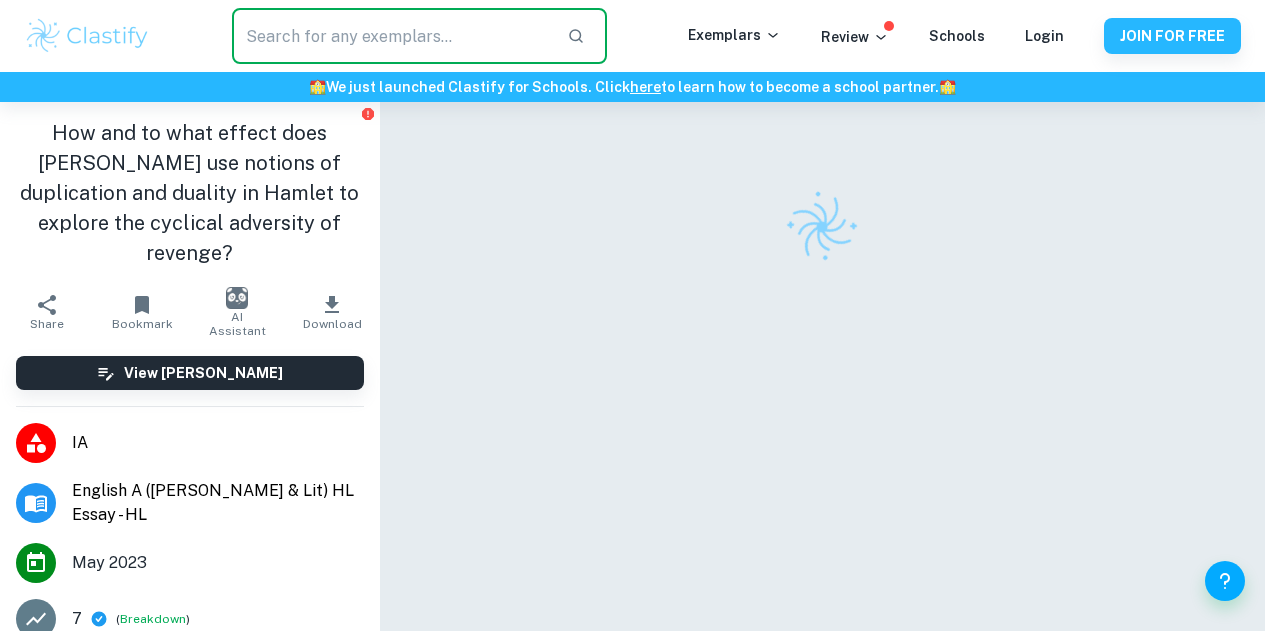 click at bounding box center (392, 36) 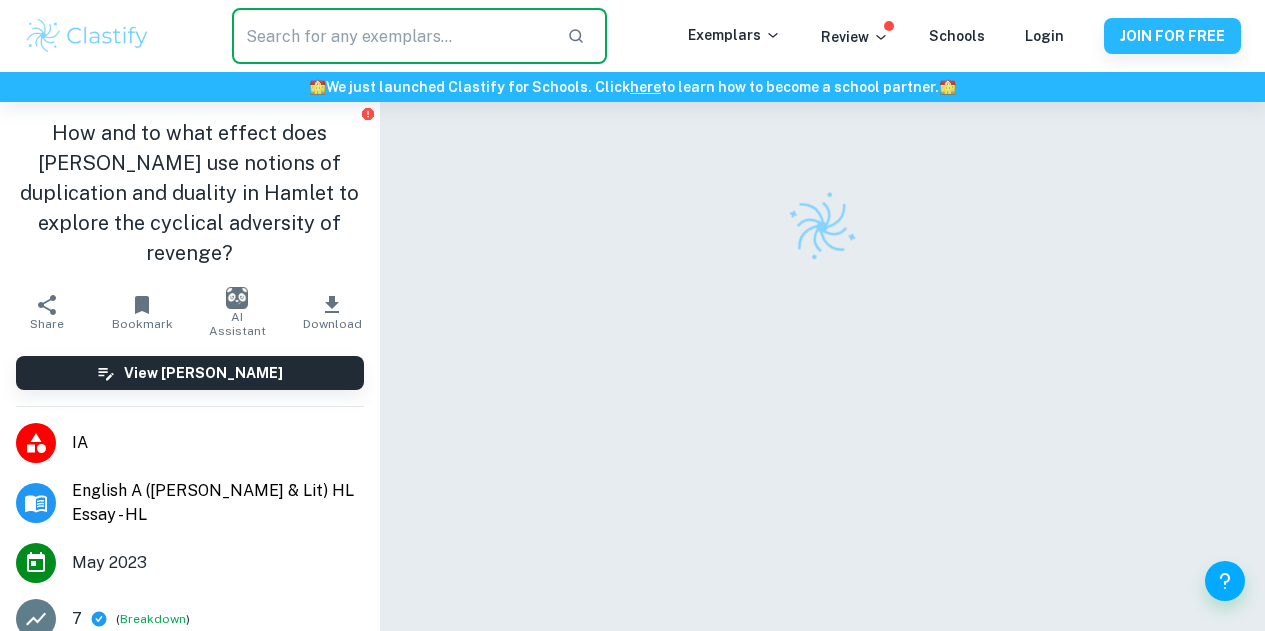 scroll, scrollTop: 0, scrollLeft: 0, axis: both 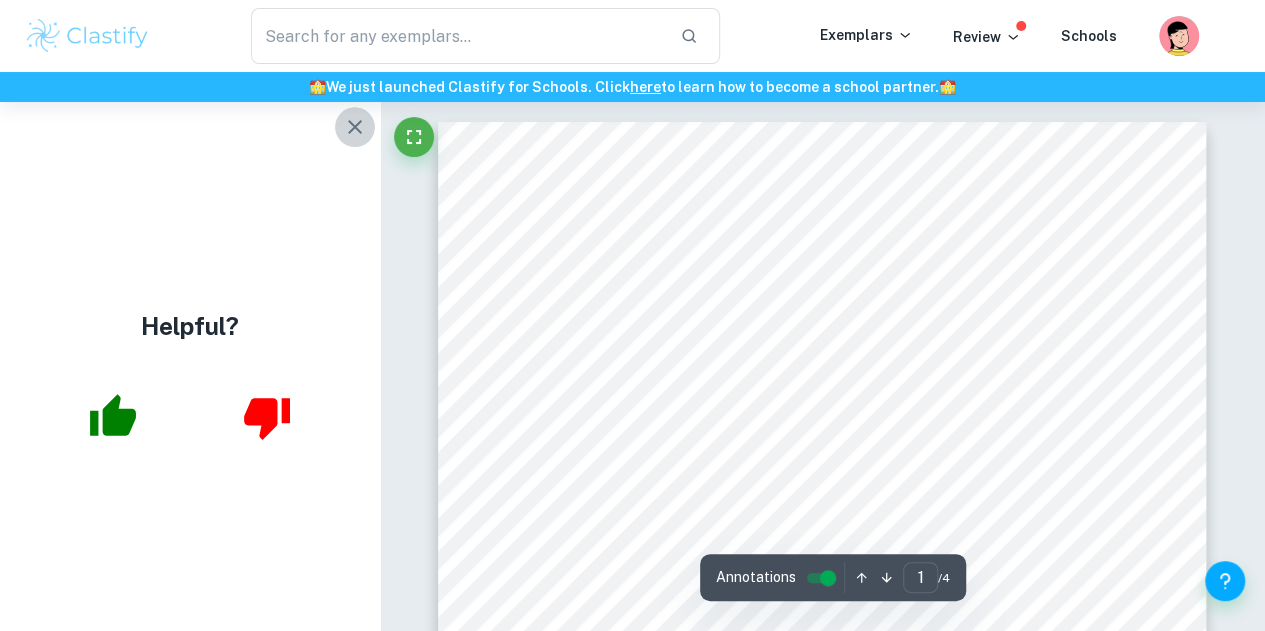 click 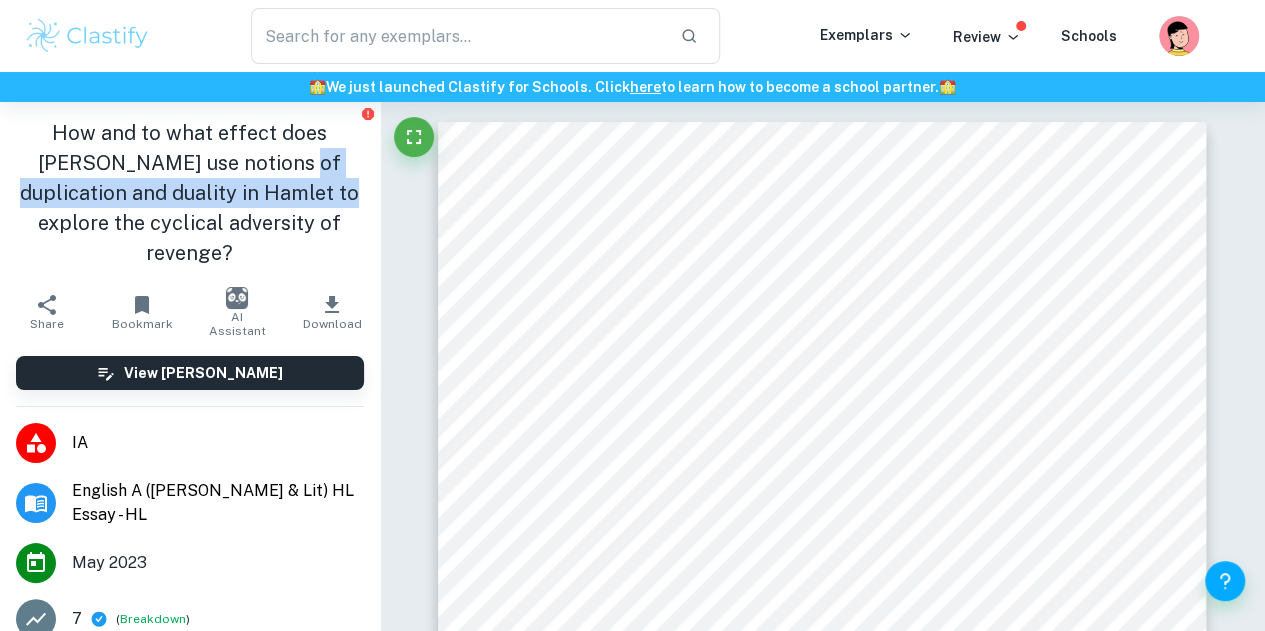 drag, startPoint x: 278, startPoint y: 151, endPoint x: 296, endPoint y: 212, distance: 63.600315 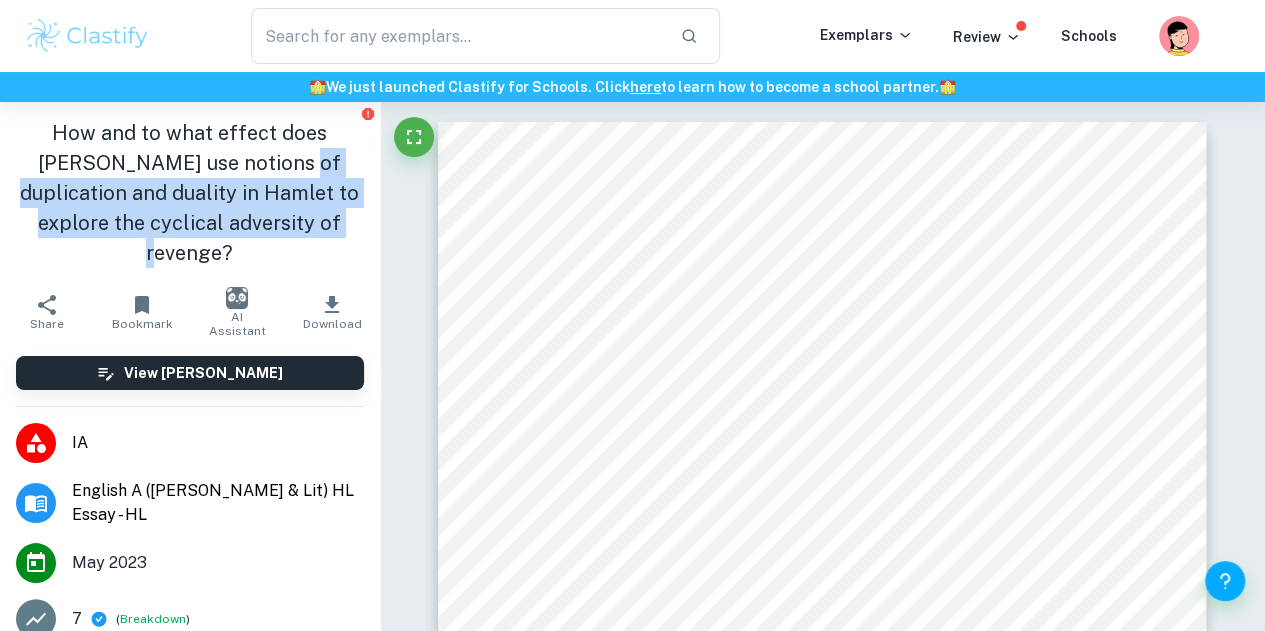 click on "How and to what effect does [PERSON_NAME] use notions of duplication and duality in Hamlet to explore the cyclical adversity of revenge?" at bounding box center [190, 193] 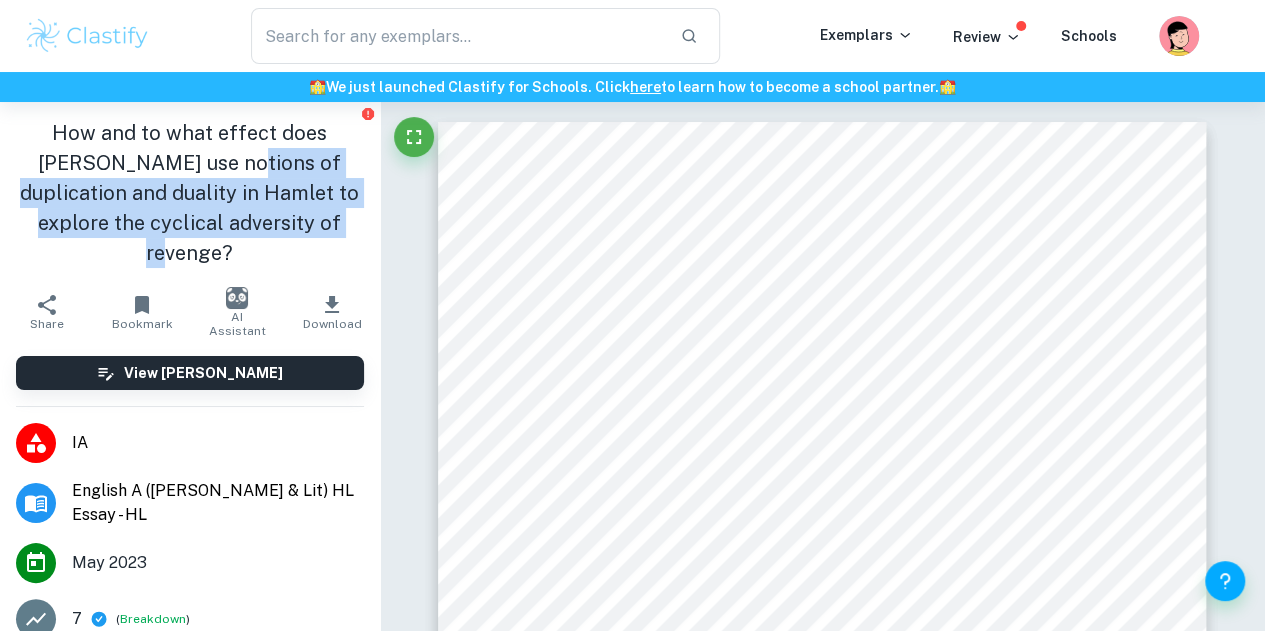 drag, startPoint x: 296, startPoint y: 212, endPoint x: 228, endPoint y: 146, distance: 94.76286 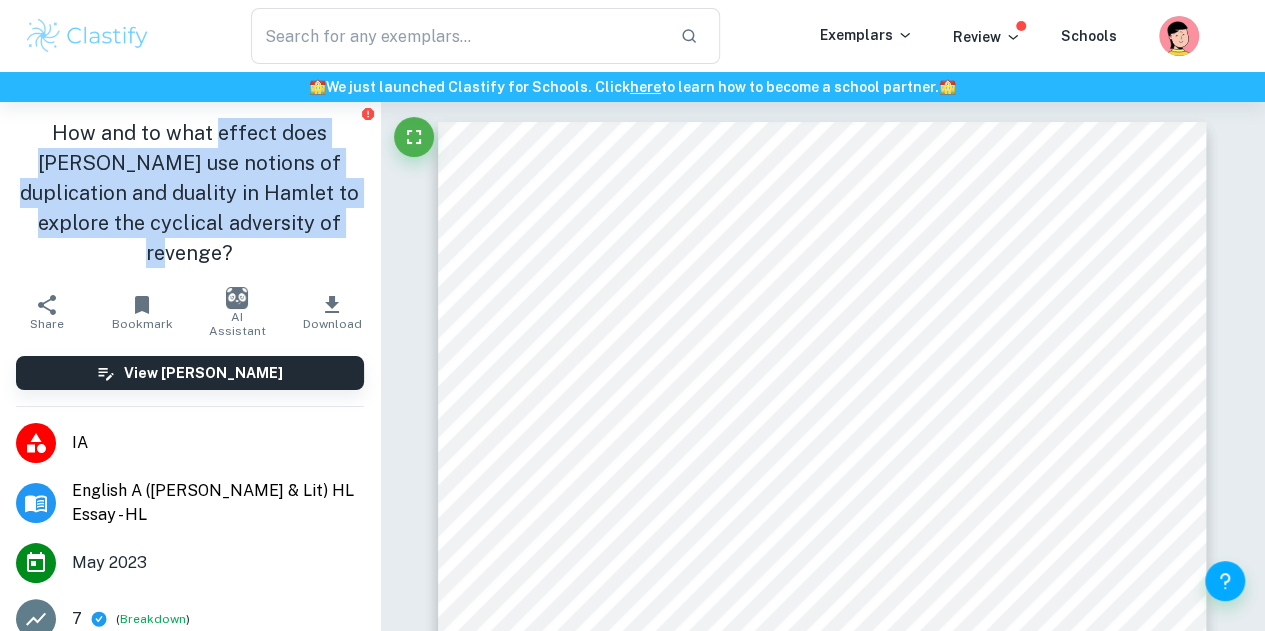 click on "How and to what effect does [PERSON_NAME] use notions of duplication and duality in Hamlet to explore the cyclical adversity of revenge?" at bounding box center (190, 193) 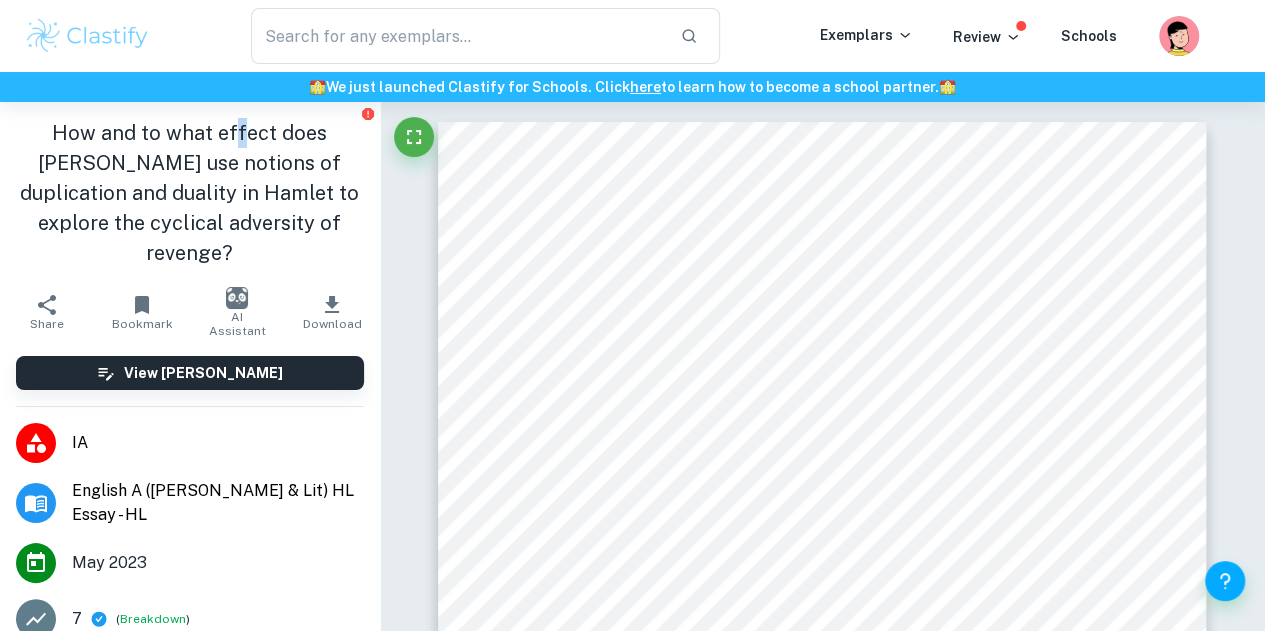 drag, startPoint x: 227, startPoint y: 142, endPoint x: 270, endPoint y: 161, distance: 47.010635 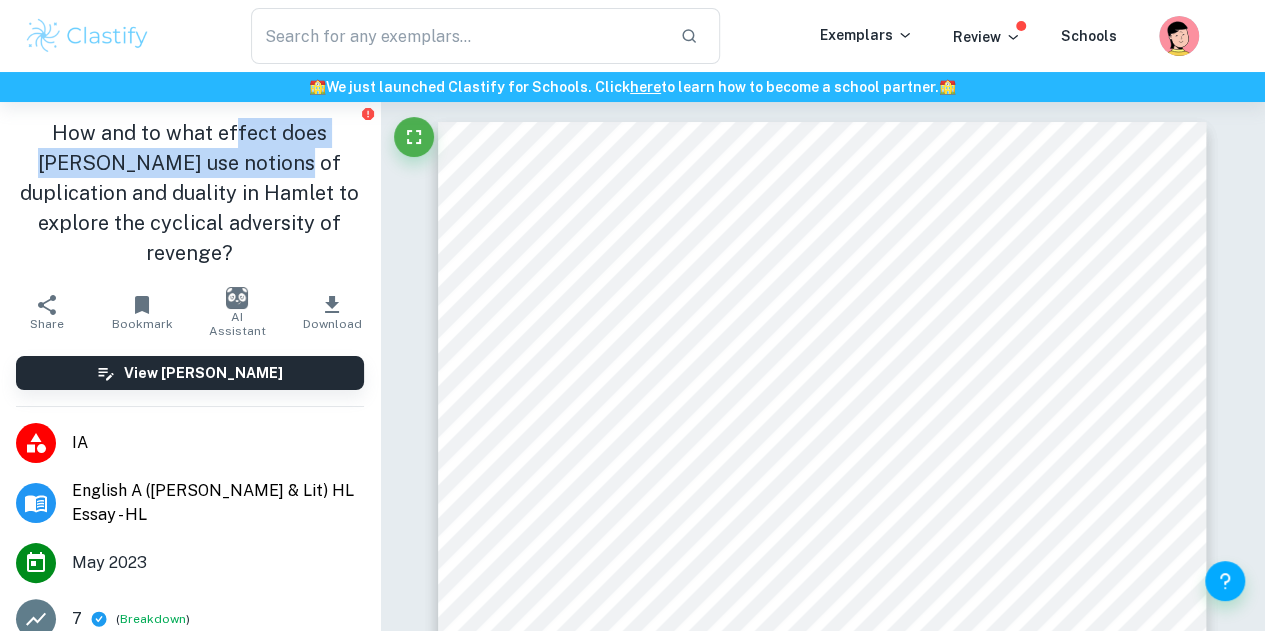click on "How and to what effect does [PERSON_NAME] use notions of duplication and duality in Hamlet to explore the cyclical adversity of revenge?" at bounding box center (190, 193) 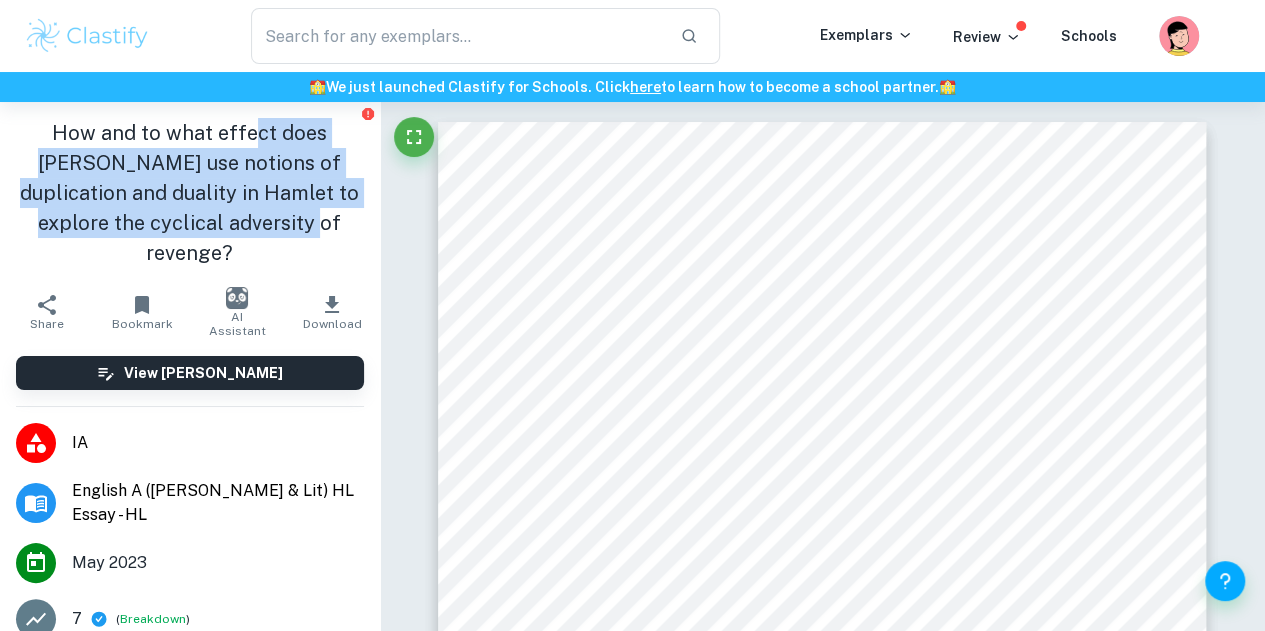 drag, startPoint x: 250, startPoint y: 141, endPoint x: 265, endPoint y: 221, distance: 81.394104 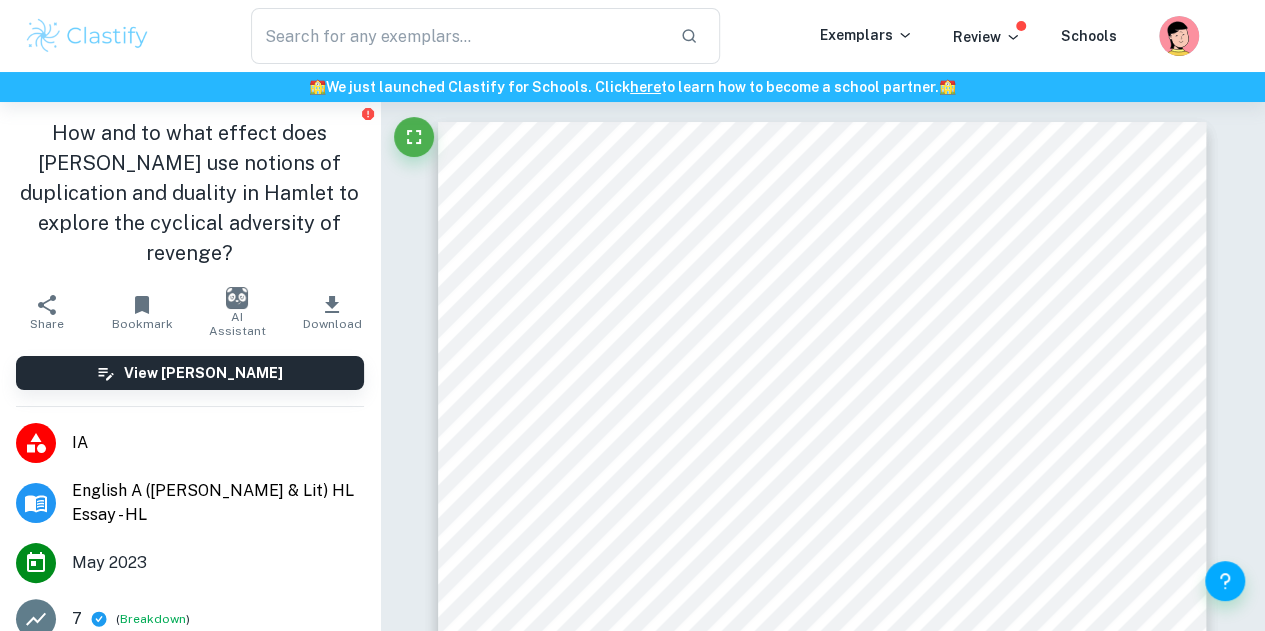 click at bounding box center (87, 36) 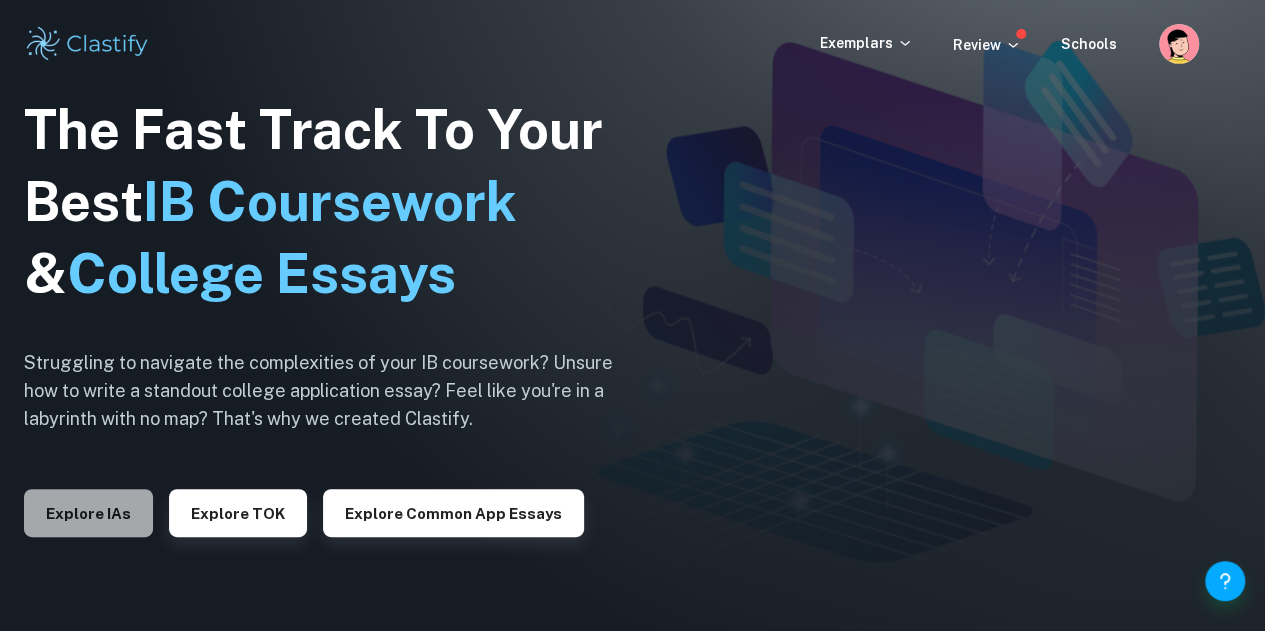 click on "Explore IAs" at bounding box center [88, 513] 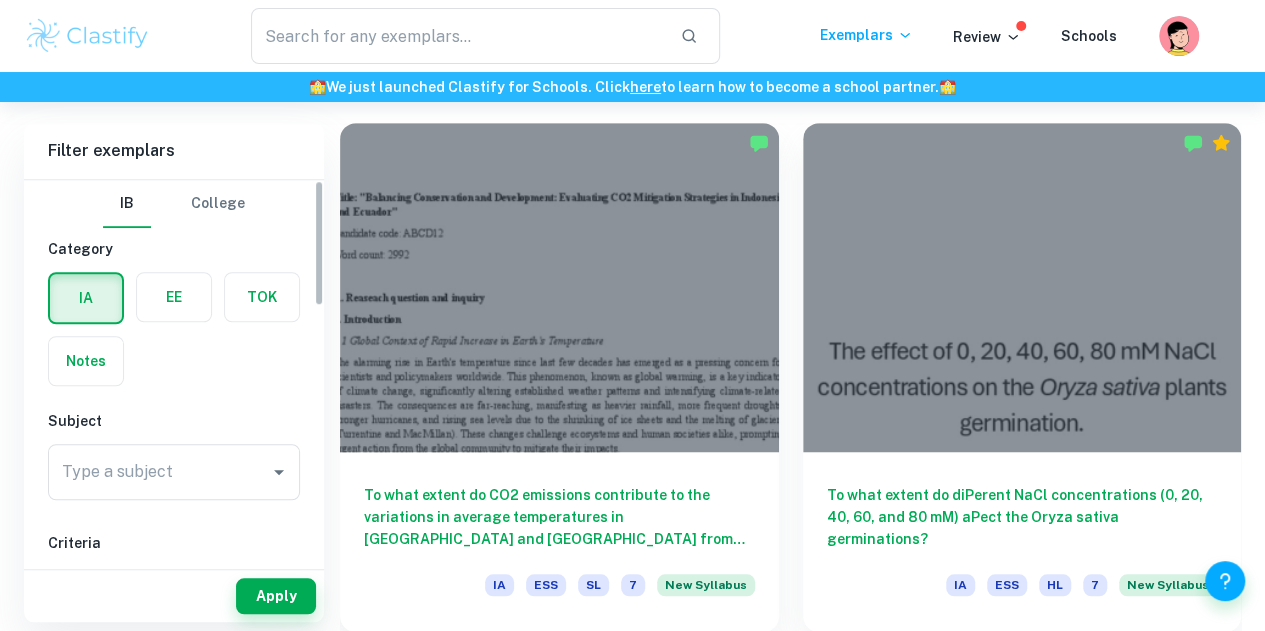 scroll, scrollTop: 552, scrollLeft: 0, axis: vertical 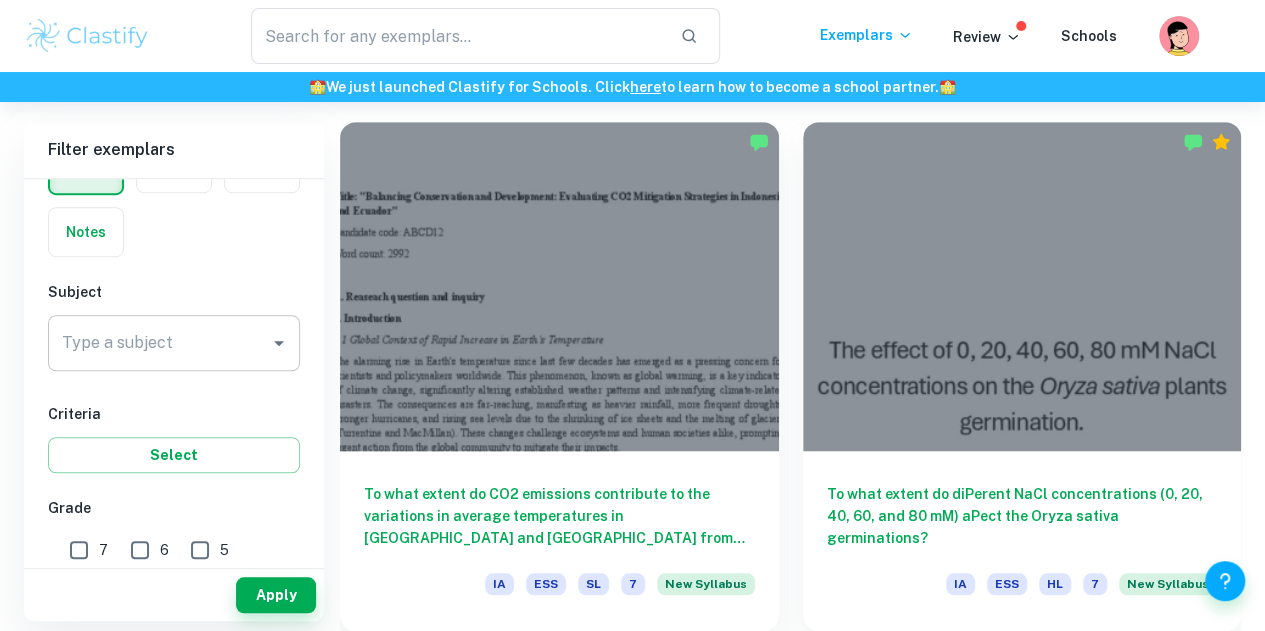 click on "Type a subject" at bounding box center (159, 343) 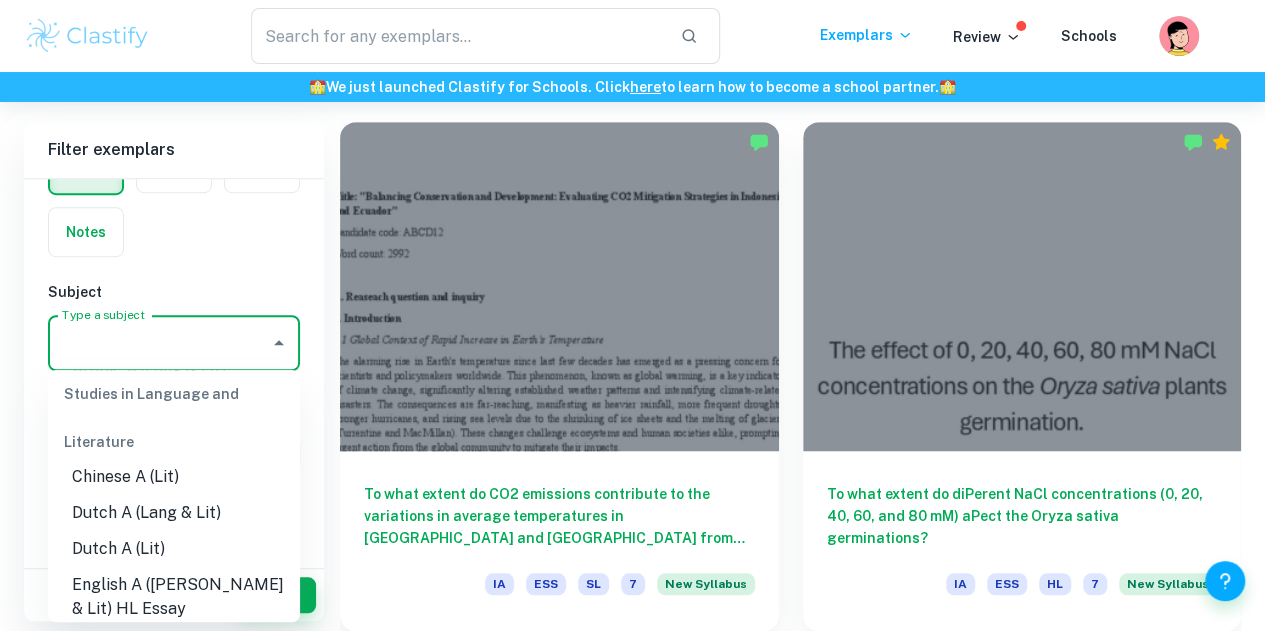 scroll, scrollTop: 230, scrollLeft: 0, axis: vertical 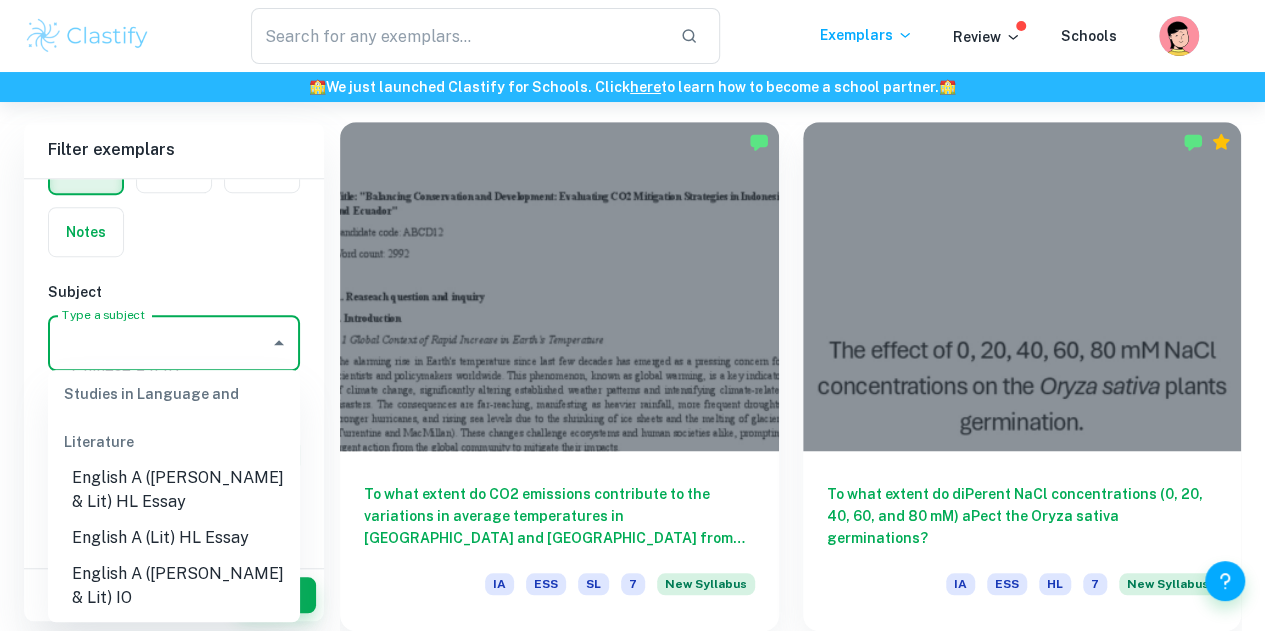 click on "English A ([PERSON_NAME] & Lit) HL Essay" at bounding box center (174, 490) 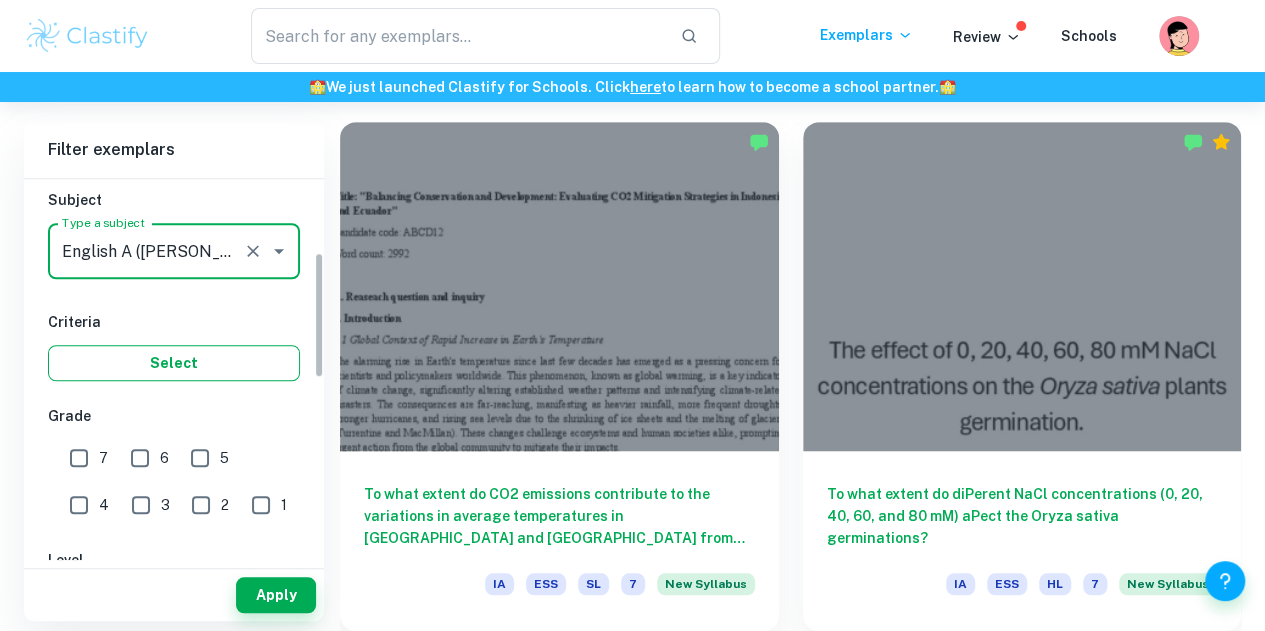 scroll, scrollTop: 221, scrollLeft: 0, axis: vertical 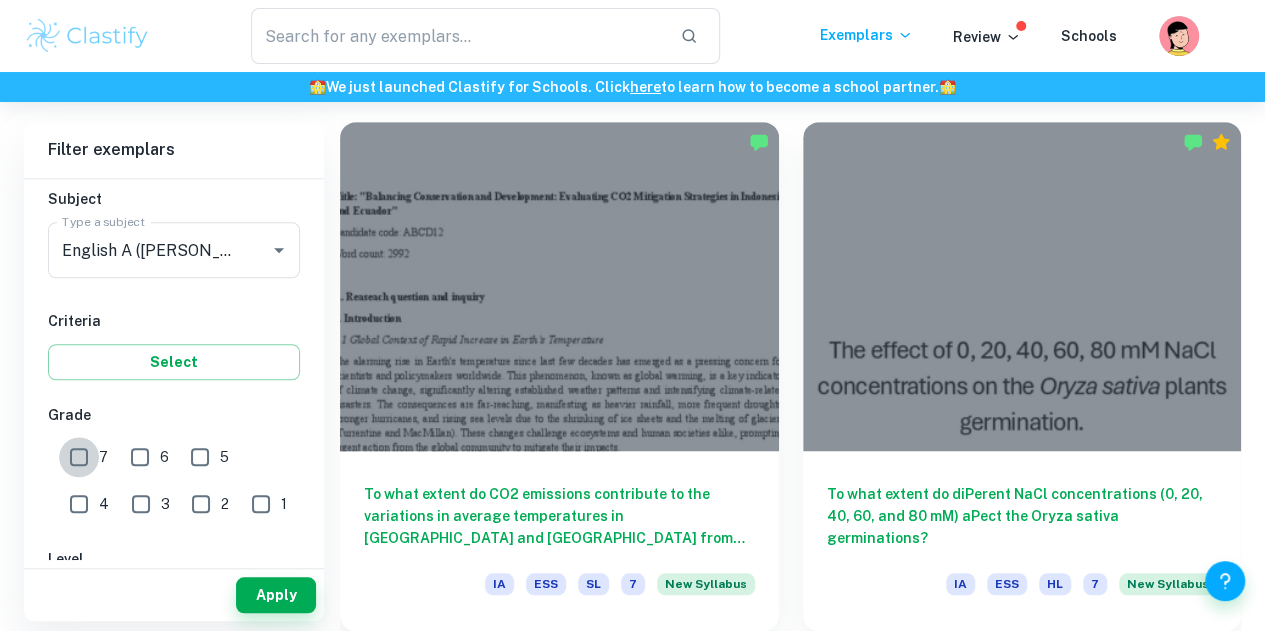 click on "7" at bounding box center (79, 457) 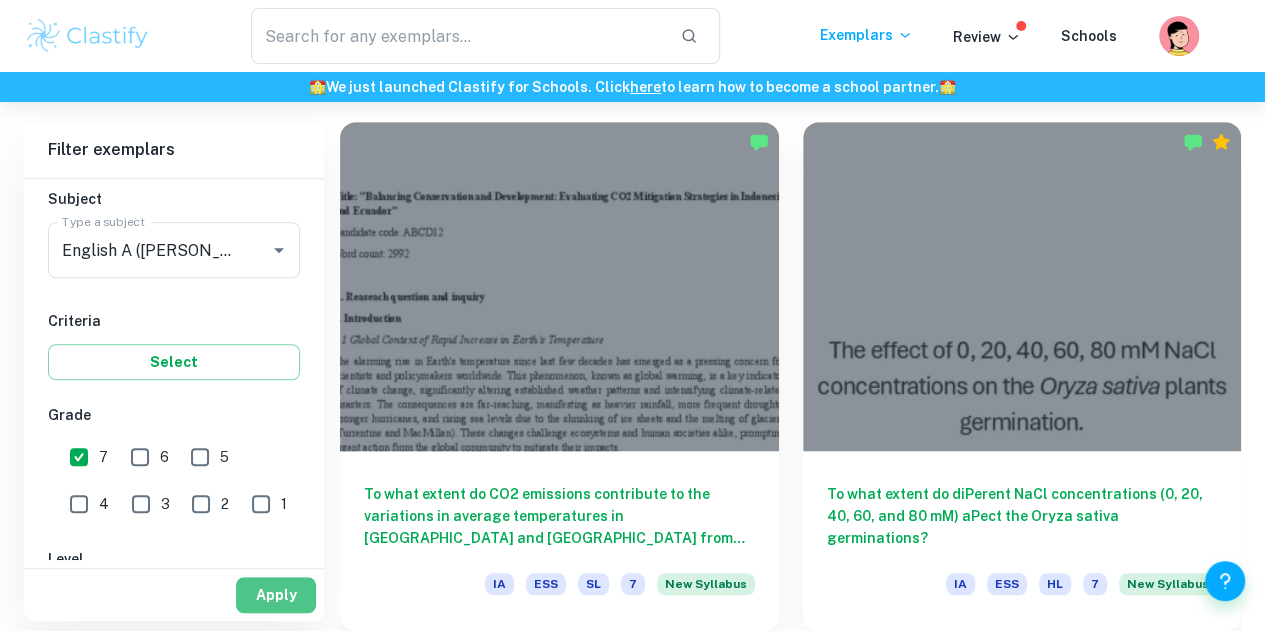 click on "Apply" at bounding box center (276, 595) 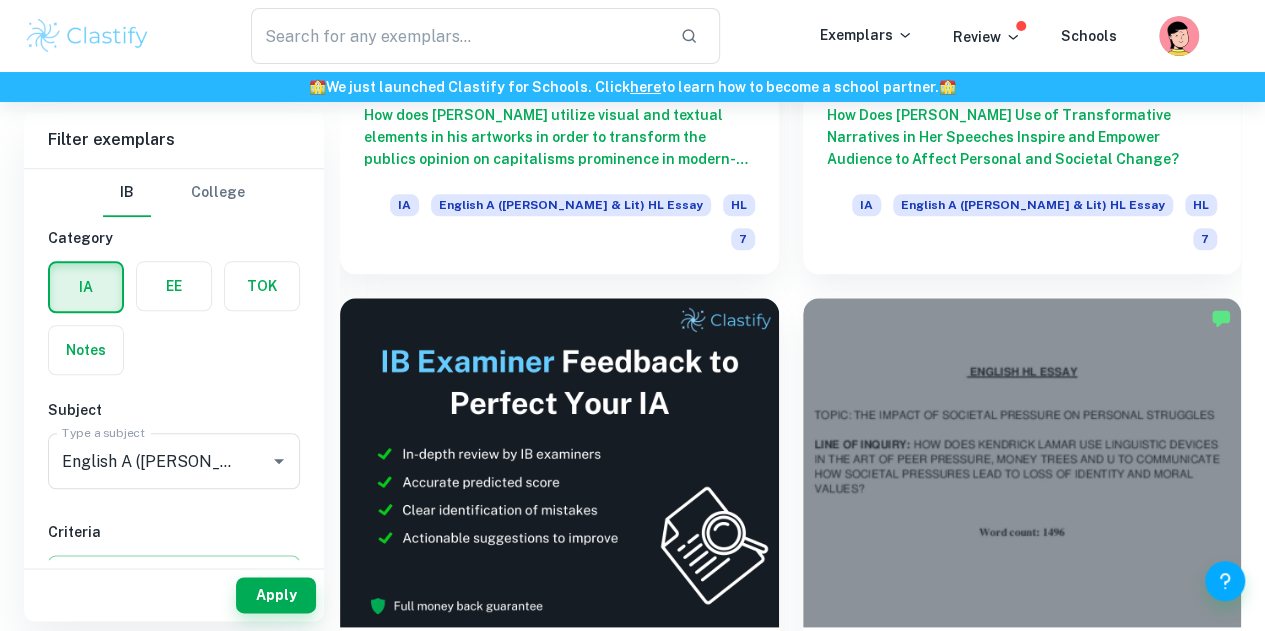 scroll, scrollTop: 932, scrollLeft: 0, axis: vertical 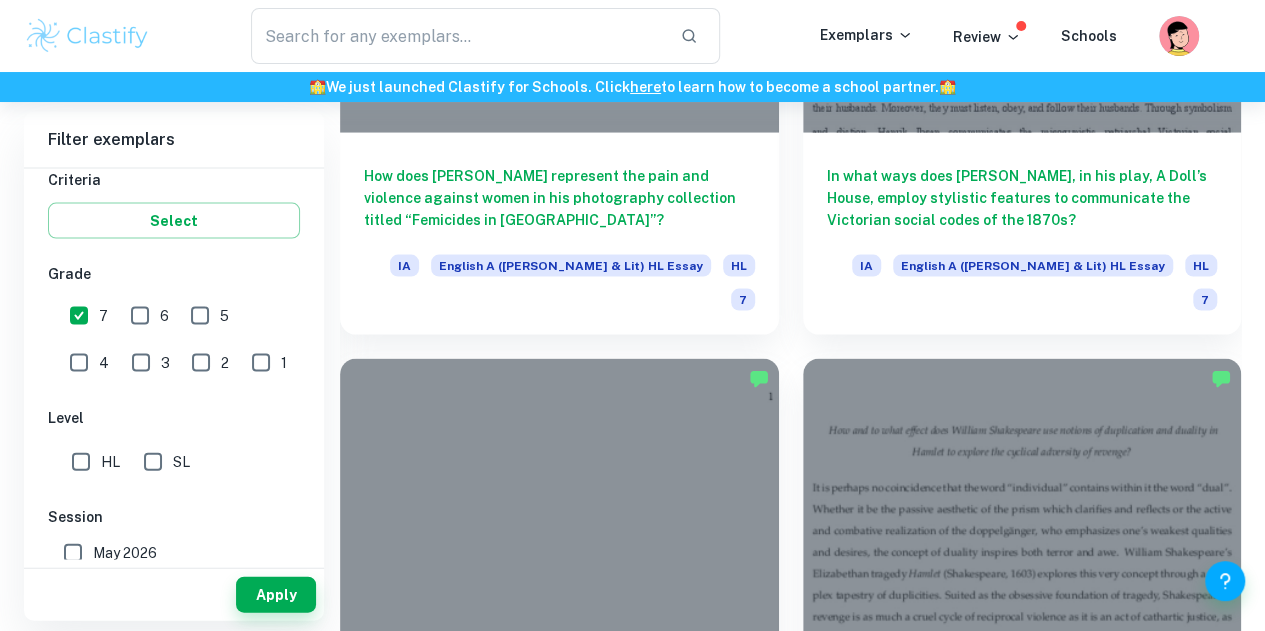drag, startPoint x: 636, startPoint y: 398, endPoint x: 632, endPoint y: 334, distance: 64.12488 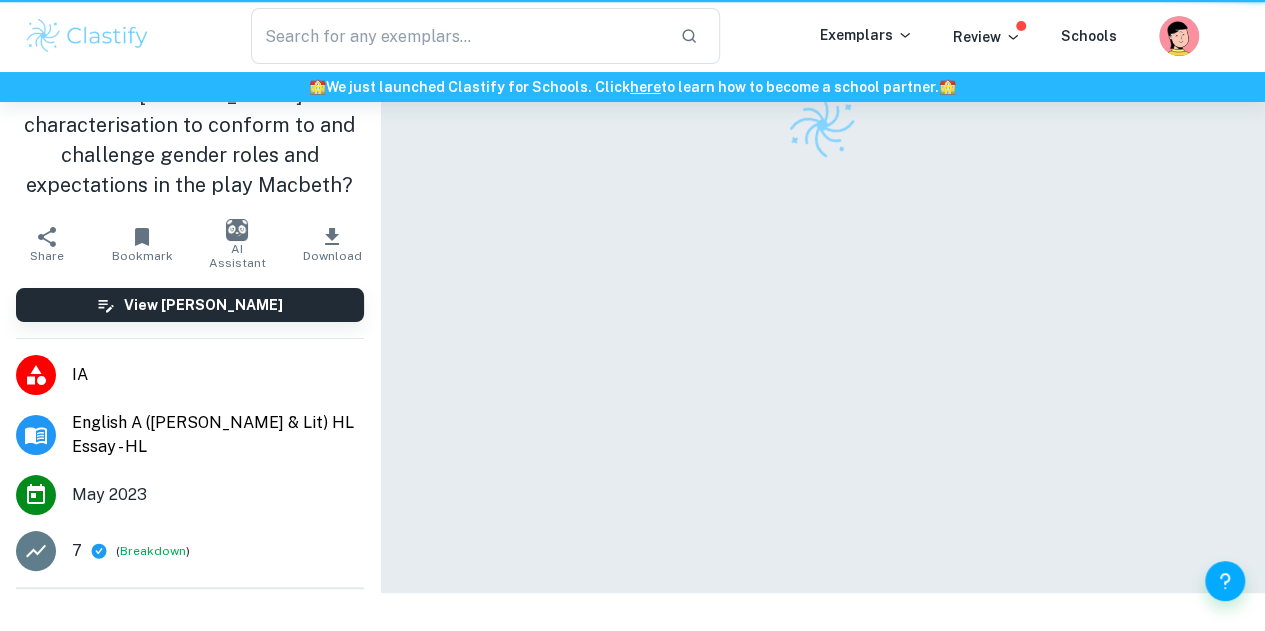 scroll, scrollTop: 0, scrollLeft: 0, axis: both 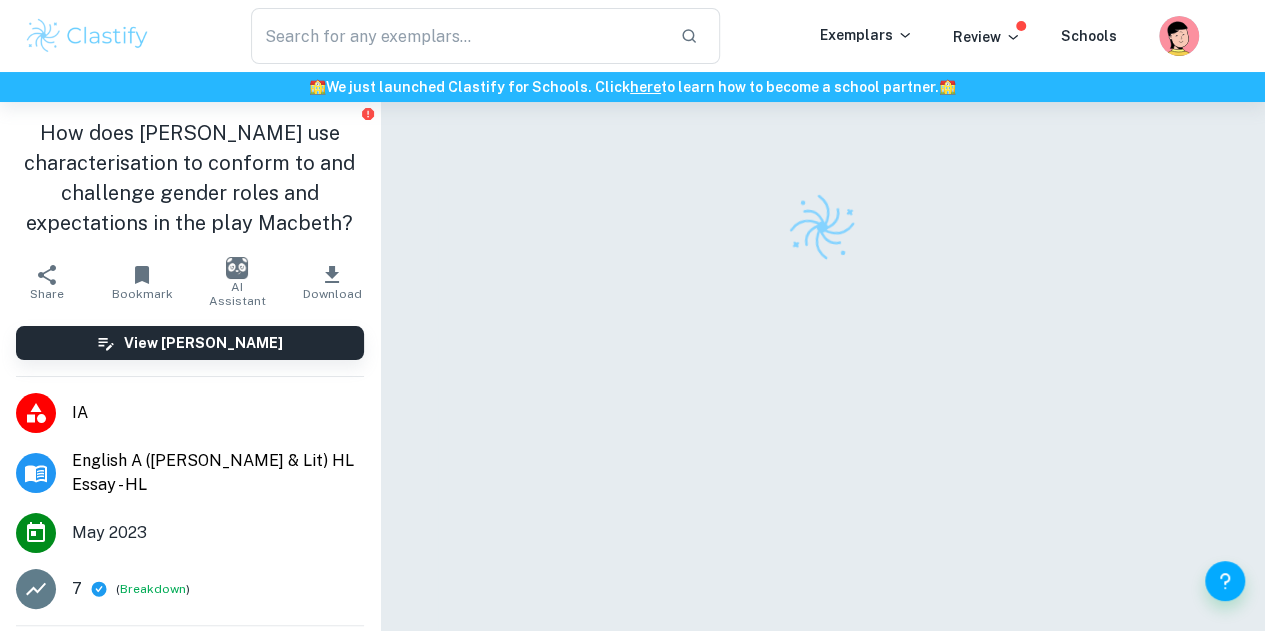 click on "How does [PERSON_NAME] use characterisation to conform to and challenge gender roles and expectations in the play Macbeth?" at bounding box center (190, 178) 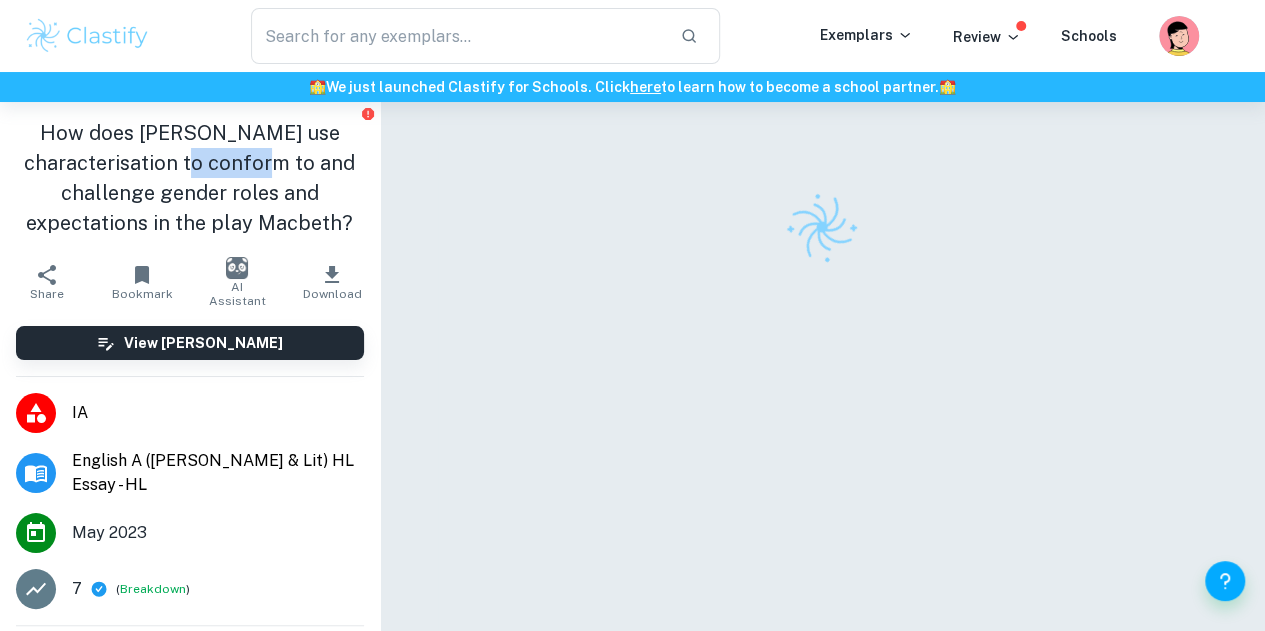 drag, startPoint x: 257, startPoint y: 163, endPoint x: 289, endPoint y: 197, distance: 46.69047 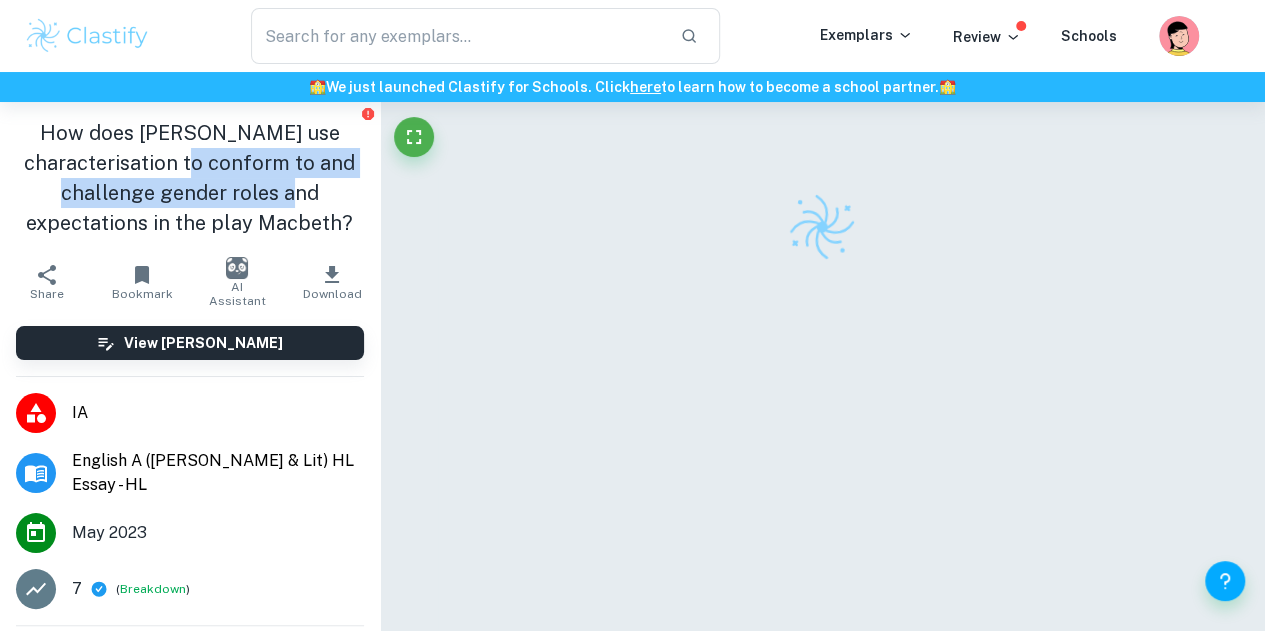 click on "How does [PERSON_NAME] use characterisation to conform to and challenge gender roles and expectations in the play Macbeth?" at bounding box center (190, 178) 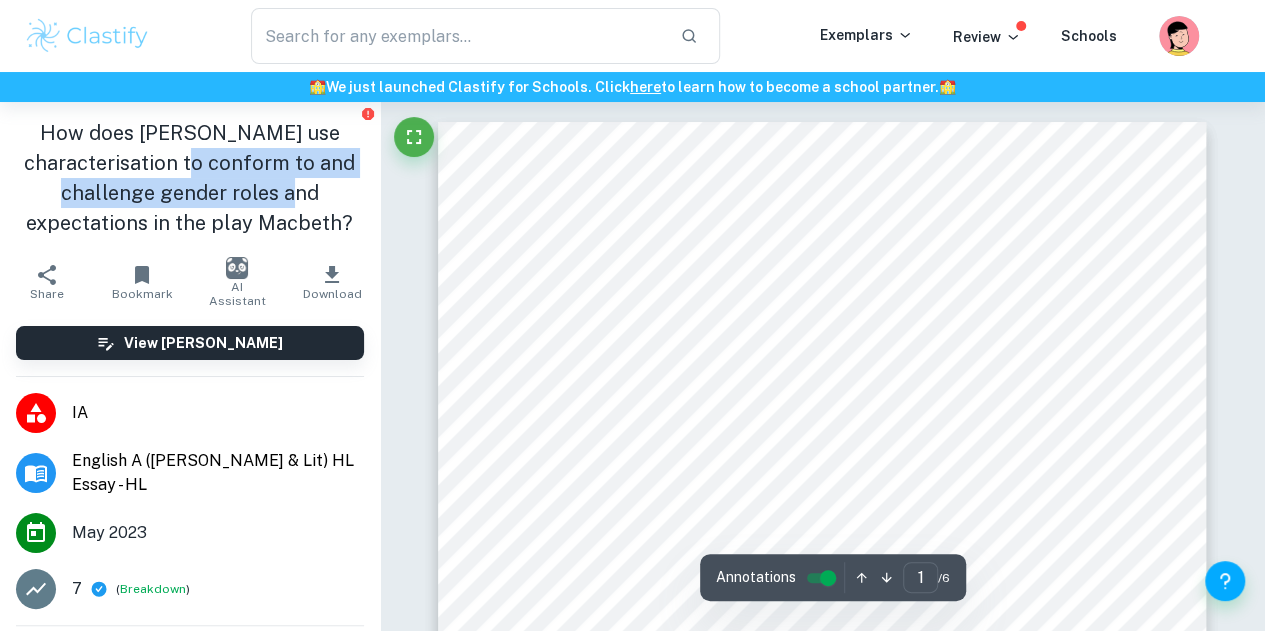 drag, startPoint x: 289, startPoint y: 197, endPoint x: 231, endPoint y: 168, distance: 64.84597 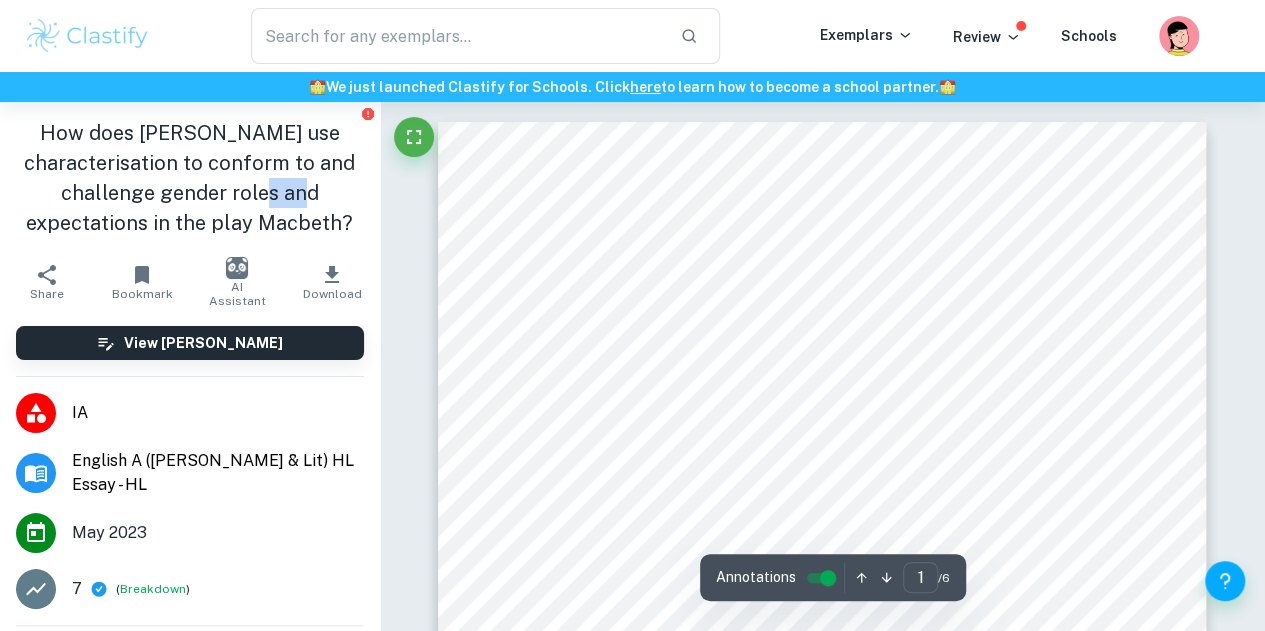 click on "How does [PERSON_NAME] use characterisation to conform to and challenge gender roles and expectations in the play Macbeth?" at bounding box center [190, 178] 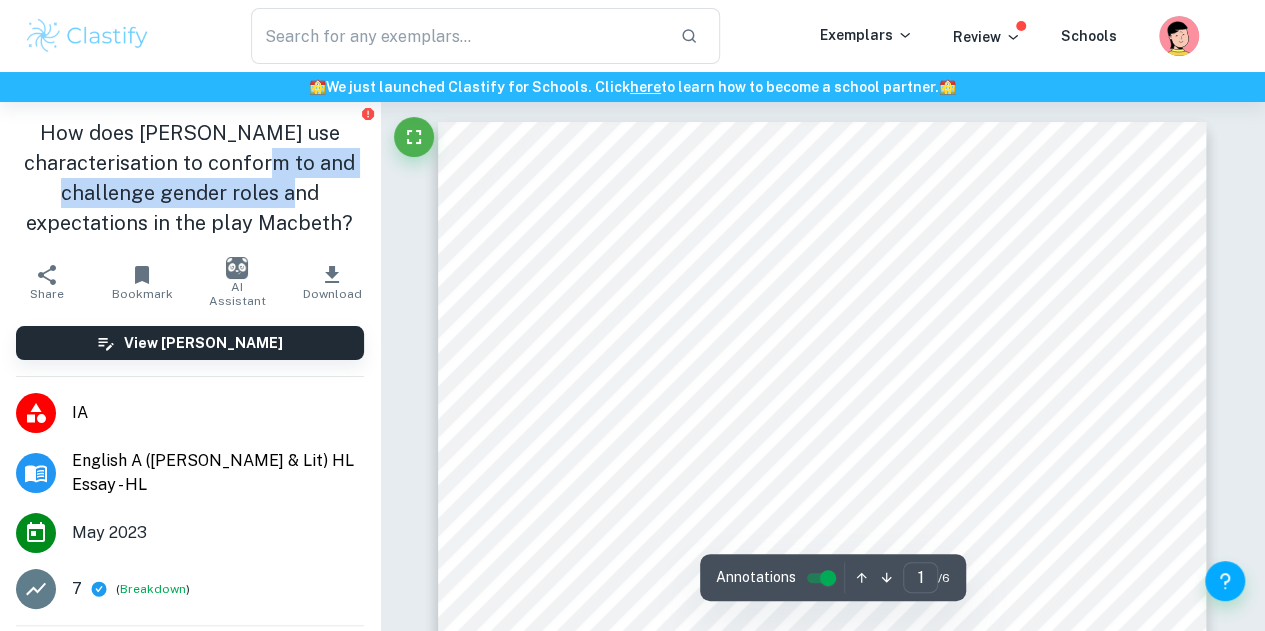 click on "How does [PERSON_NAME] use characterisation to conform to and challenge gender roles and expectations in the play Macbeth?" at bounding box center [190, 178] 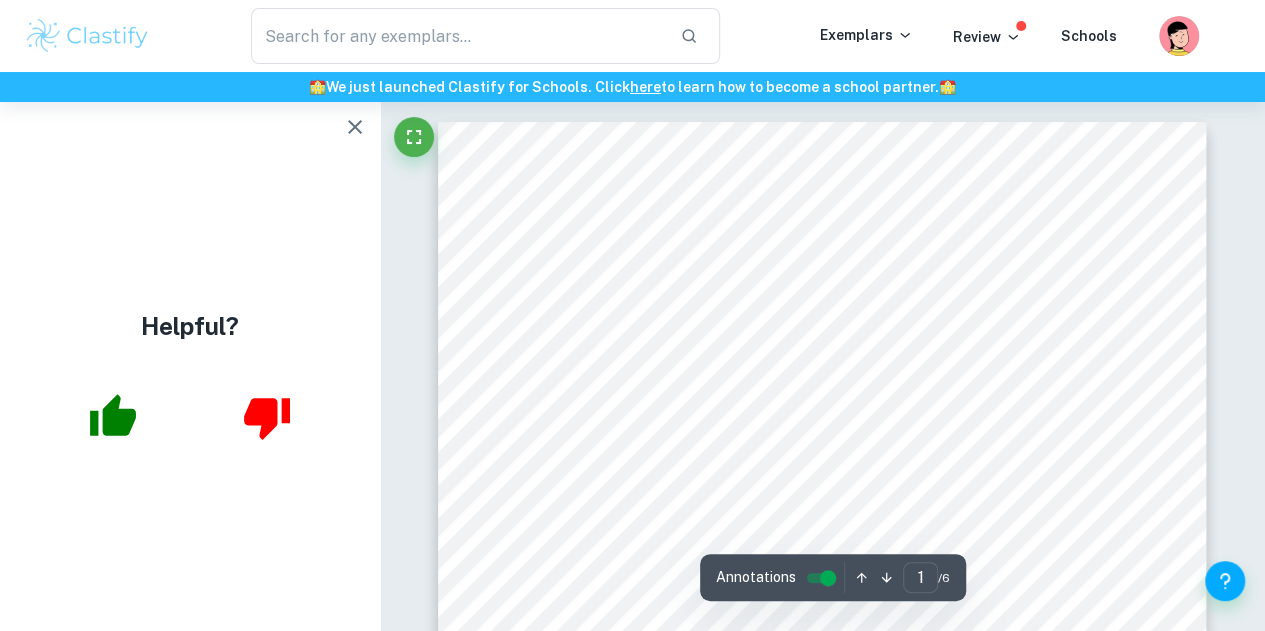 scroll, scrollTop: 0, scrollLeft: 0, axis: both 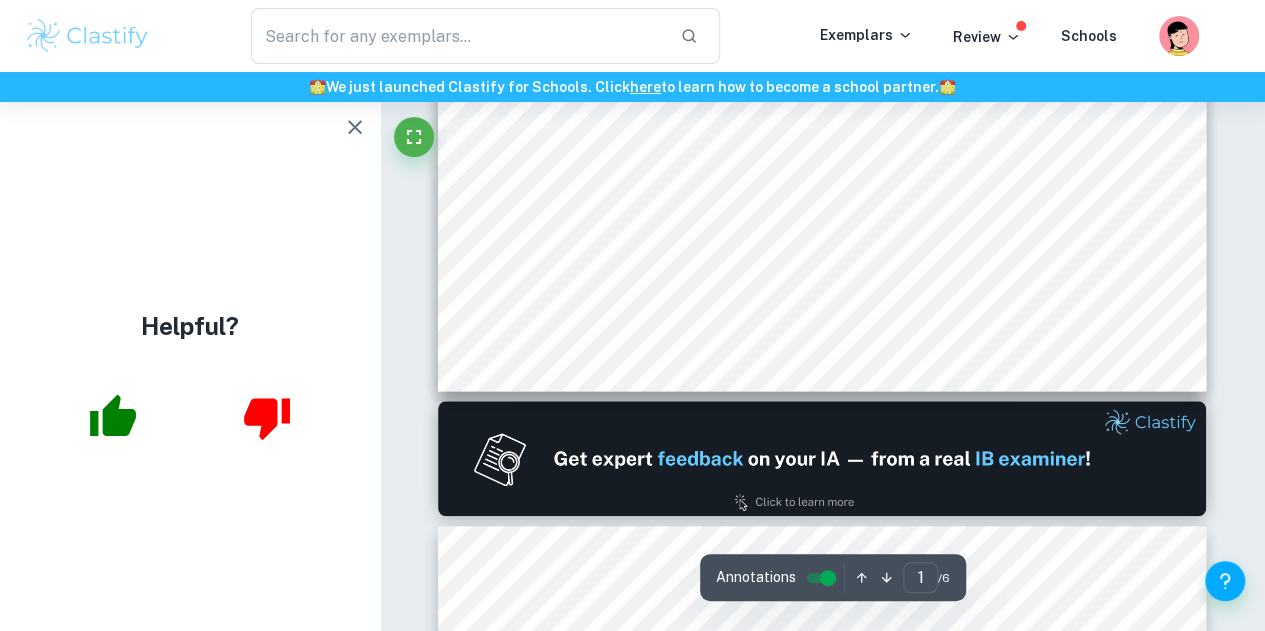 type on "2" 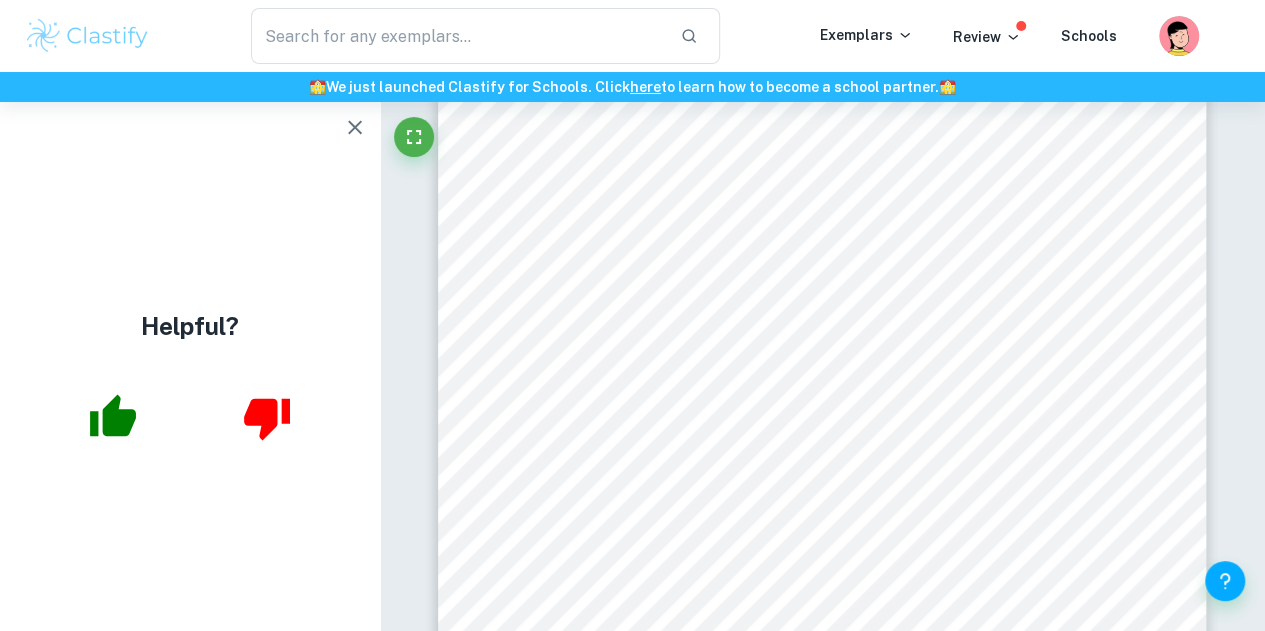 scroll, scrollTop: 1298, scrollLeft: 0, axis: vertical 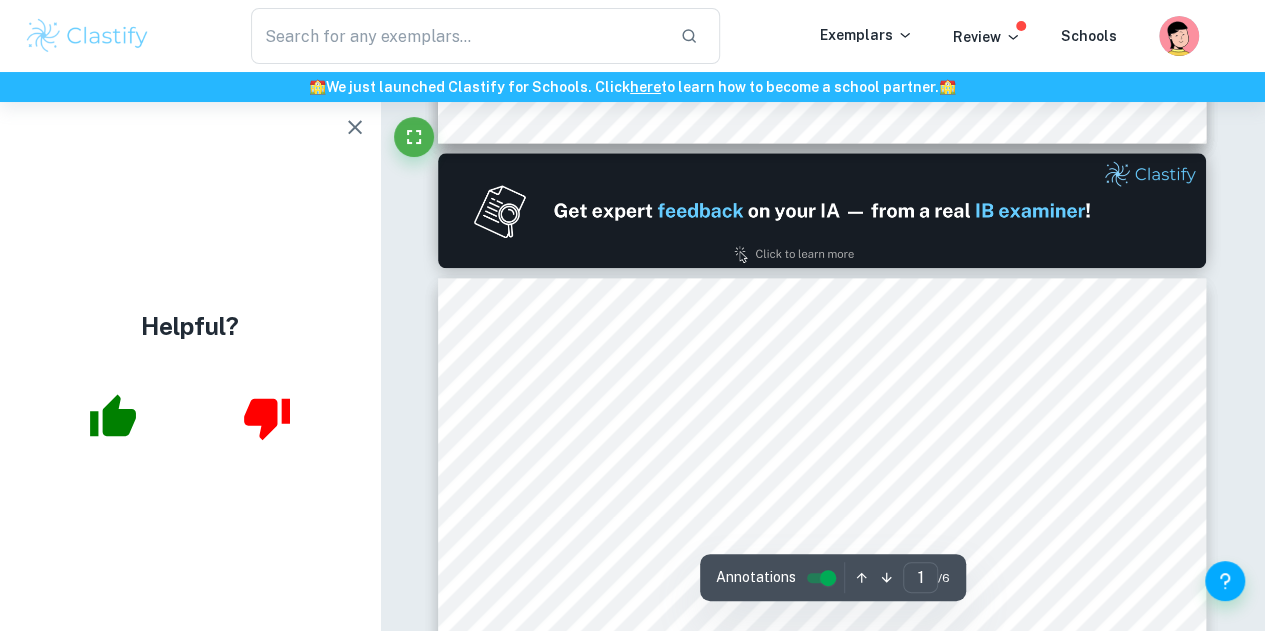 type on "2" 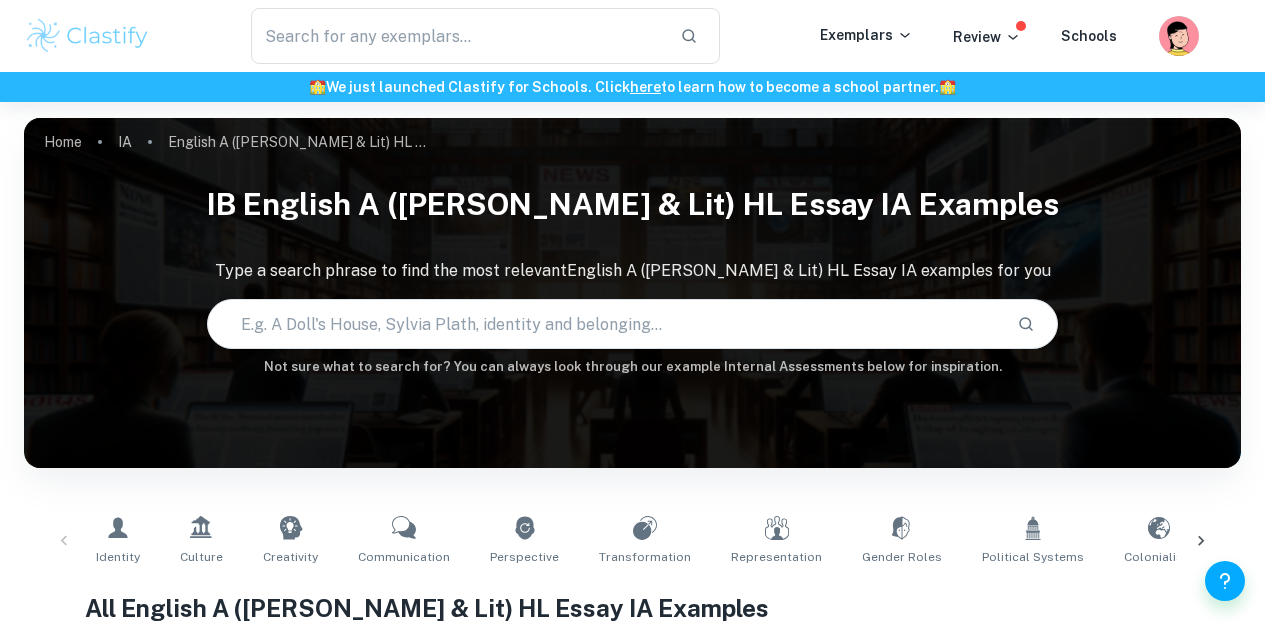 scroll, scrollTop: 1930, scrollLeft: 0, axis: vertical 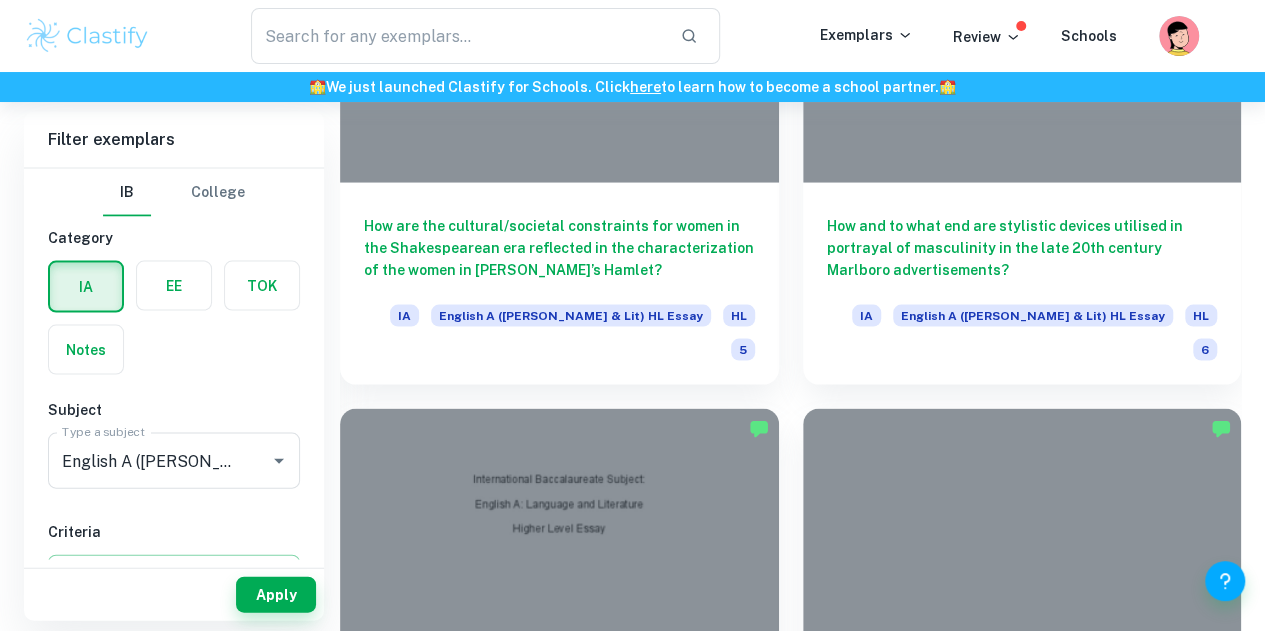 click on "How does [PERSON_NAME] represent racism in the 21st century in his thriller movie ‘Get Out!’?" at bounding box center [1022, 1912] 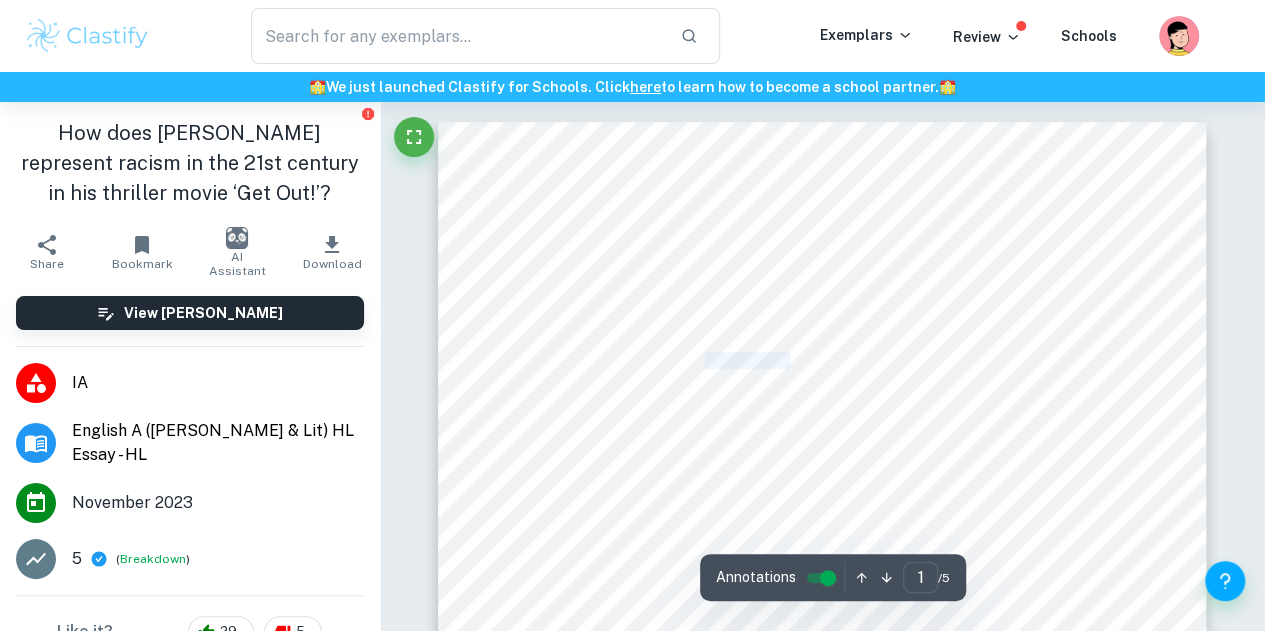 drag, startPoint x: 704, startPoint y: 365, endPoint x: 794, endPoint y: 361, distance: 90.088844 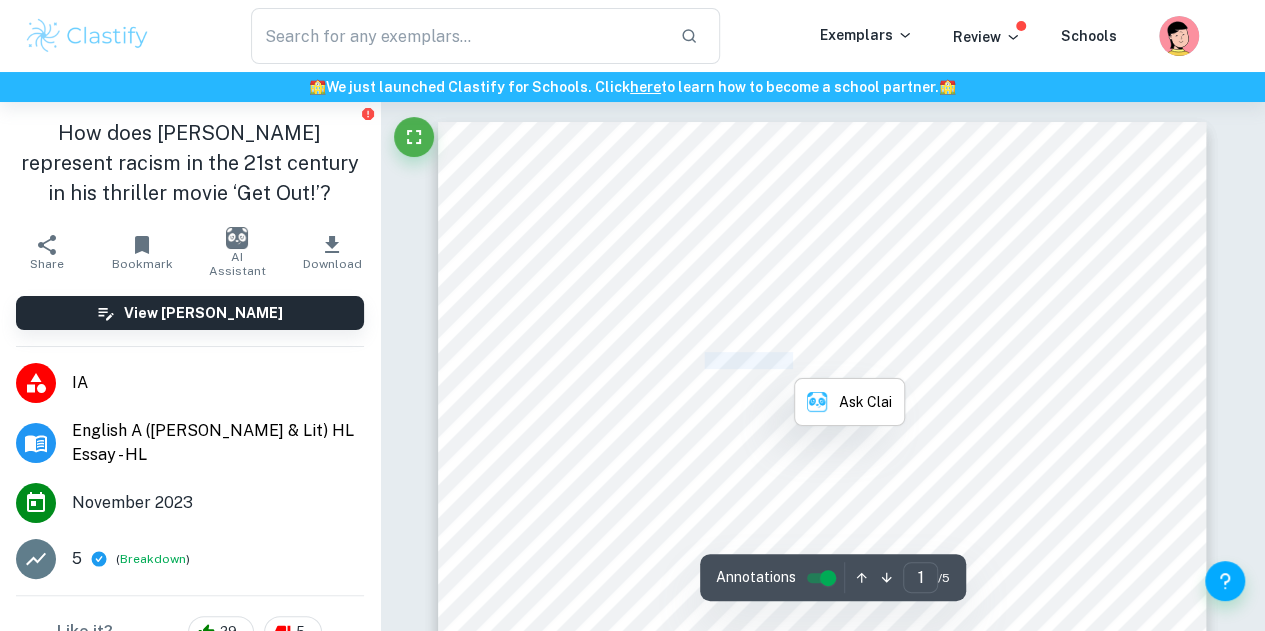 click on "= is seen in the first minutes of the movie 8Get out,9 written by Jordan" at bounding box center (938, 360) 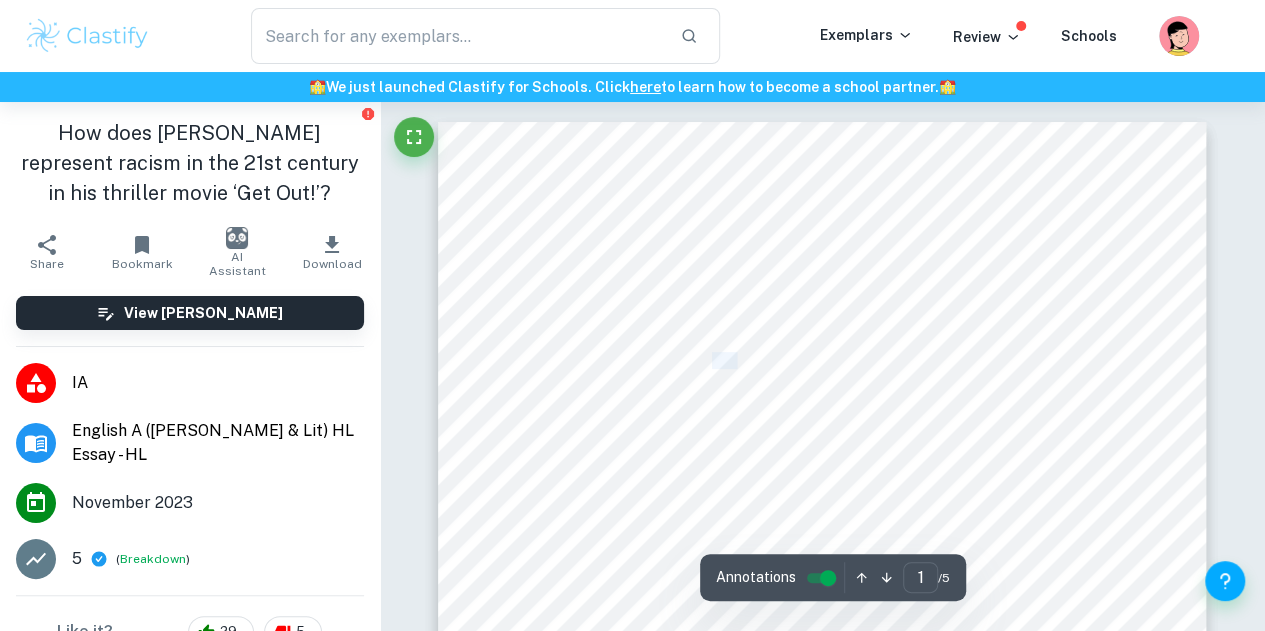 drag, startPoint x: 734, startPoint y: 364, endPoint x: 700, endPoint y: 364, distance: 34 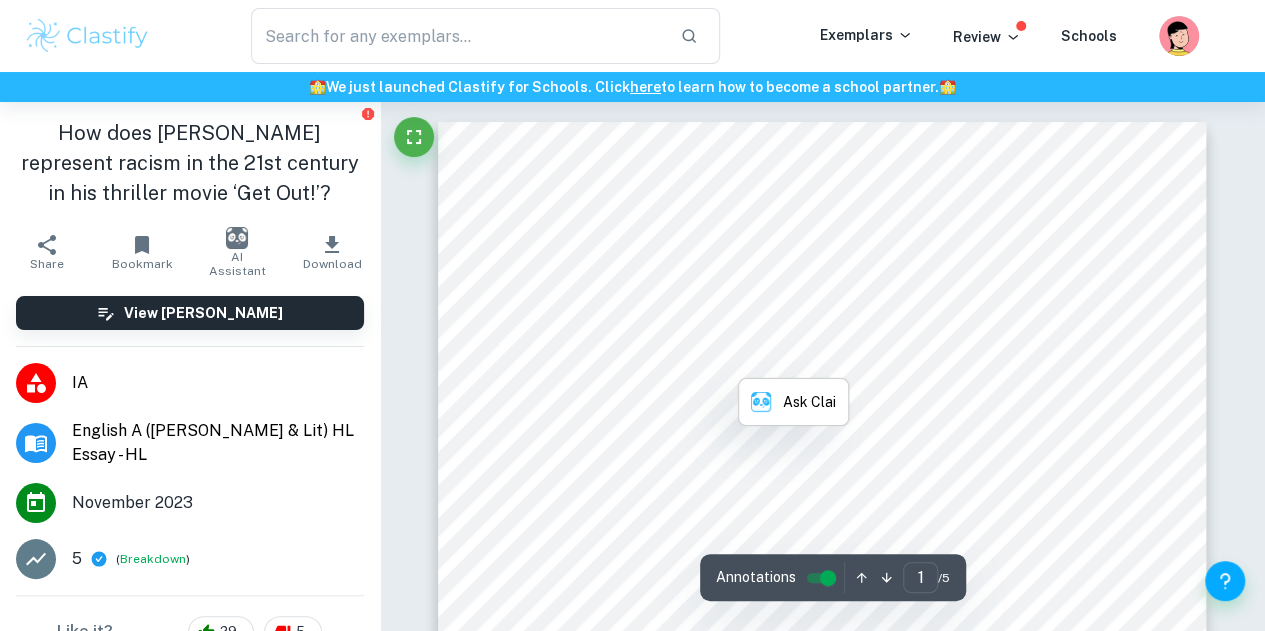 click on "= is seen in the first minutes of the movie 8Get out,9 written by Jordan" at bounding box center [938, 360] 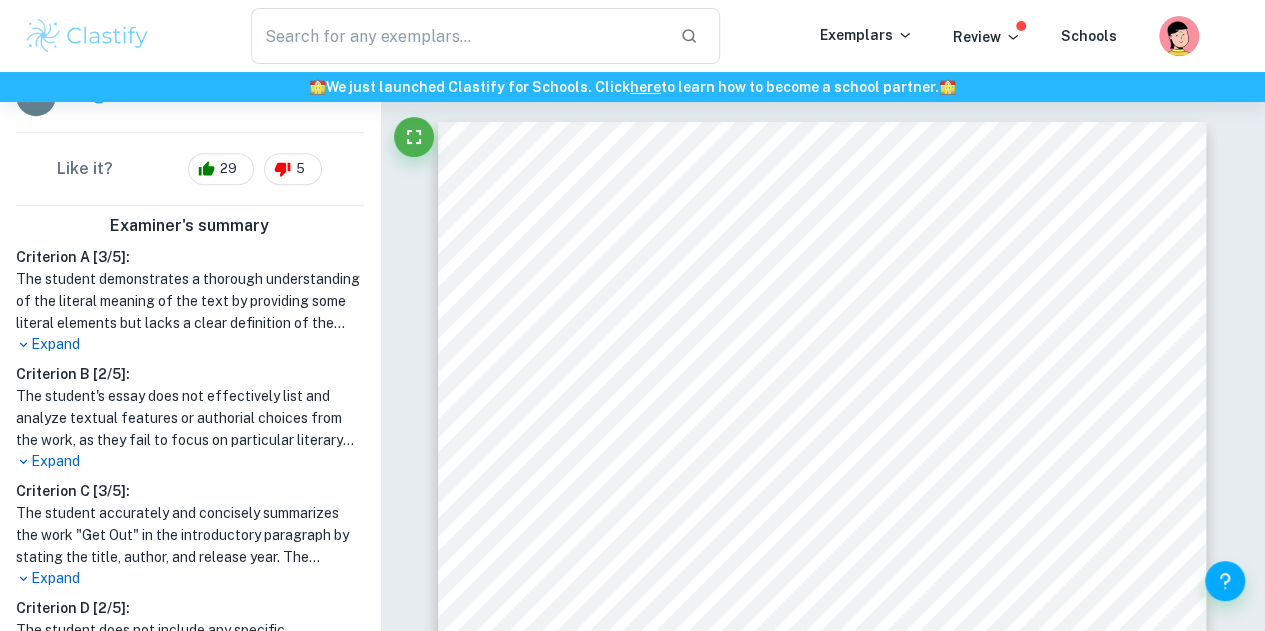 scroll, scrollTop: 464, scrollLeft: 0, axis: vertical 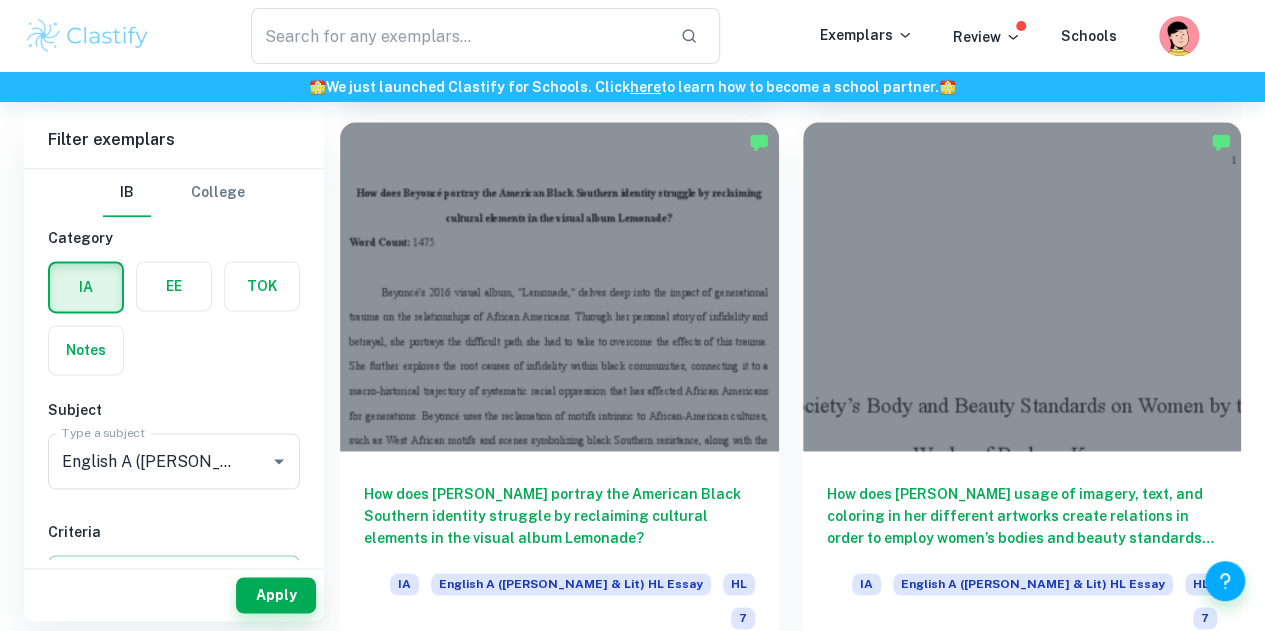 click on "How does [PERSON_NAME] employ dramatic irony and symbolism to reveal the dangers of self-delusion in The Lottery Ticket and [PERSON_NAME]?" at bounding box center (559, 4950) 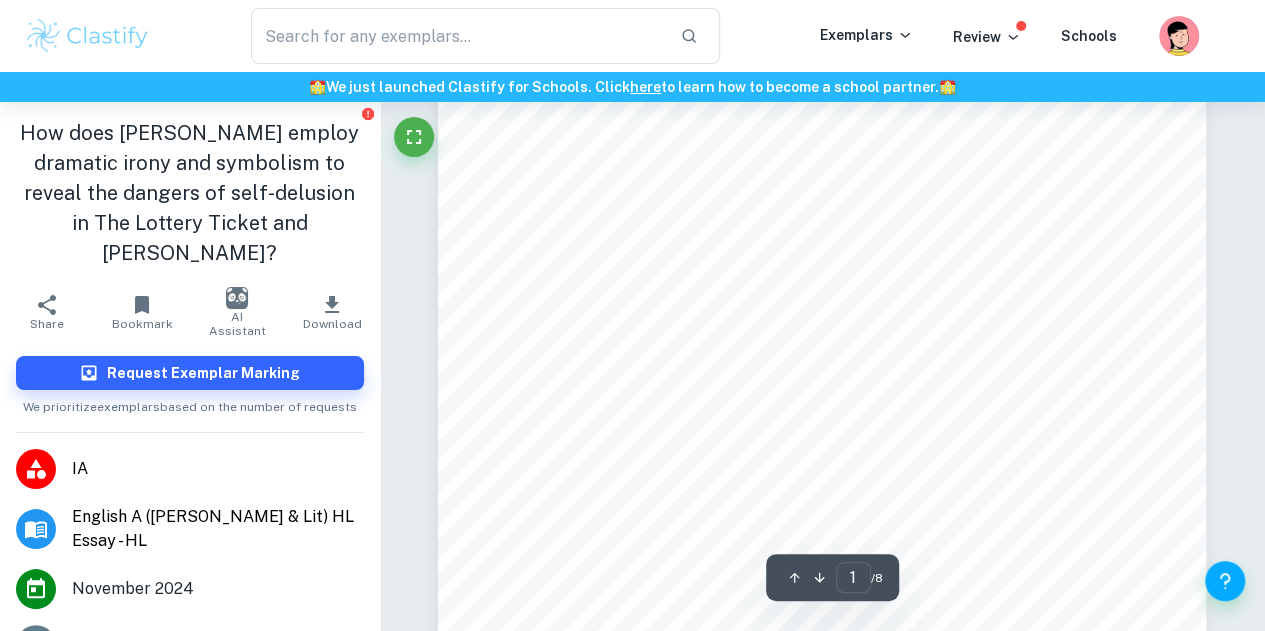 scroll, scrollTop: 408, scrollLeft: 0, axis: vertical 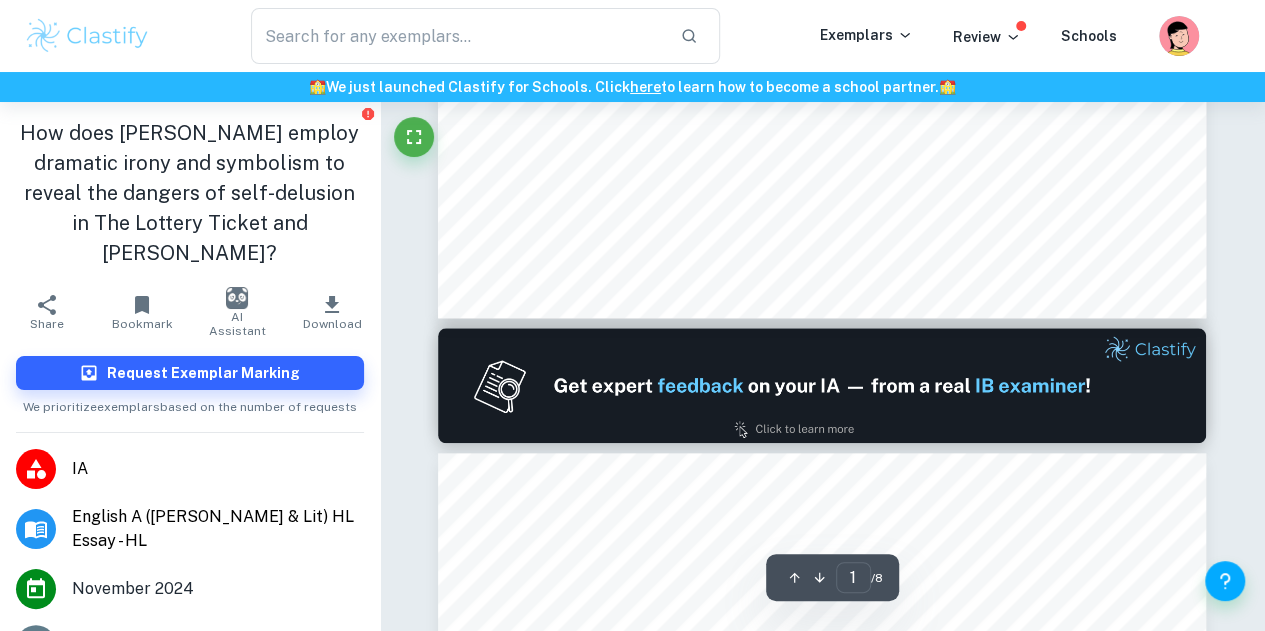 type on "2" 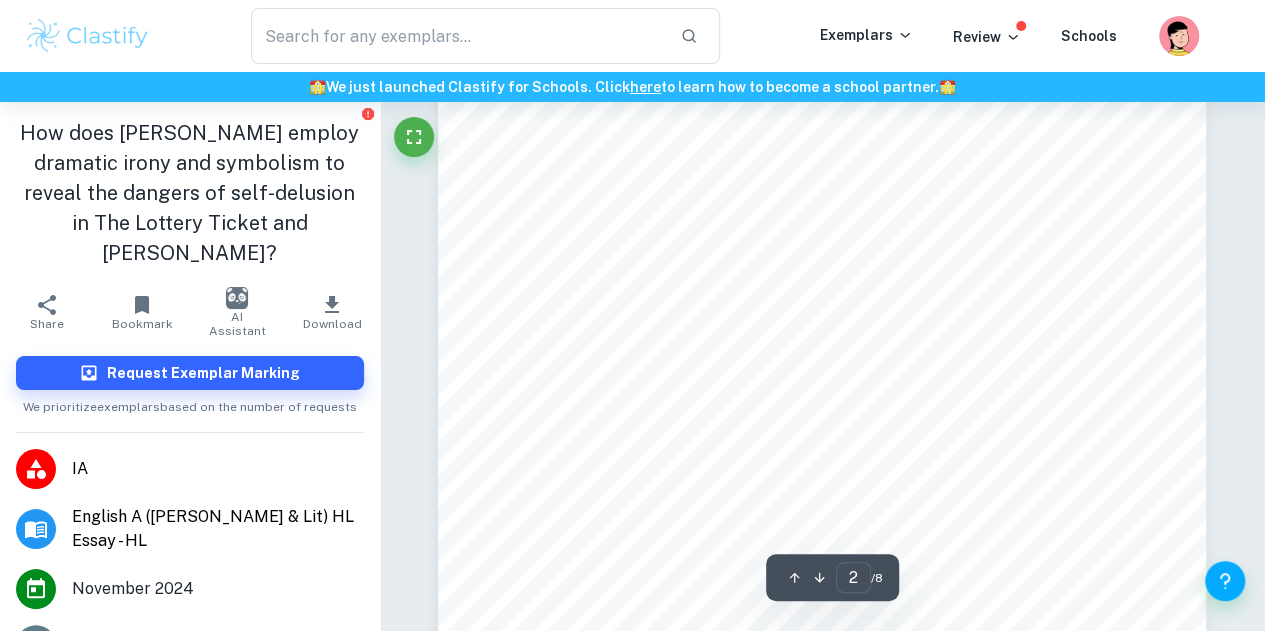 scroll, scrollTop: 1299, scrollLeft: 0, axis: vertical 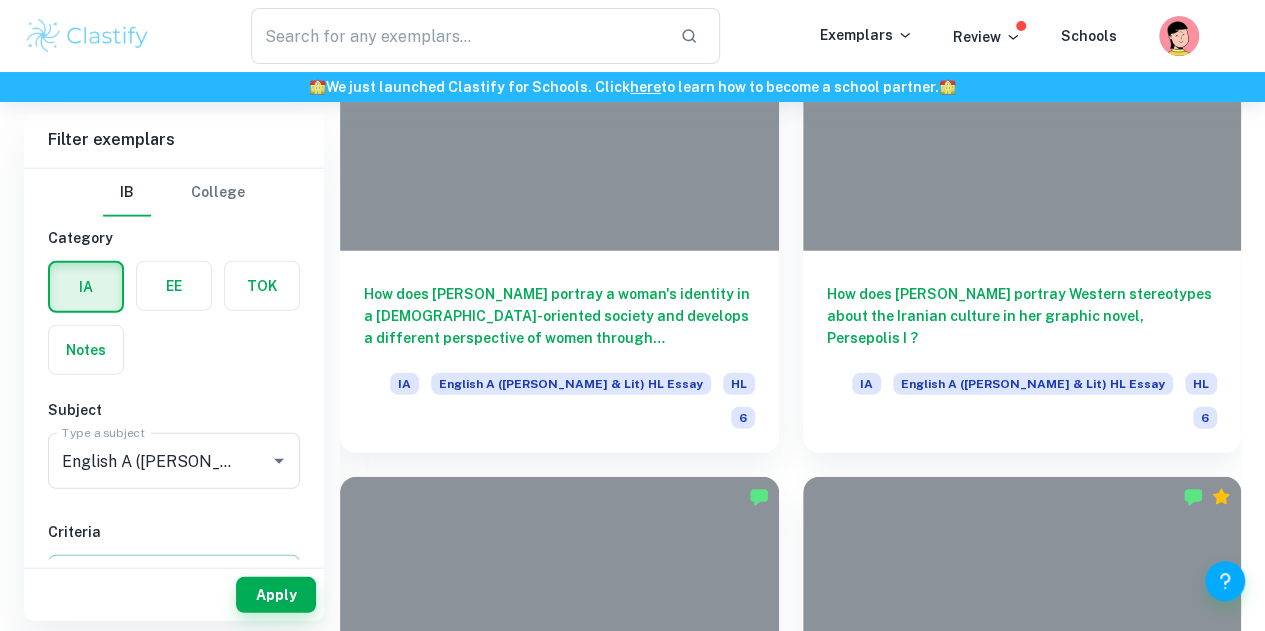 click on "How does [PERSON_NAME] explore the marginalisation of [DEMOGRAPHIC_DATA] people and how it affects their relationship with their identity in her poetry?" at bounding box center (559, 5859) 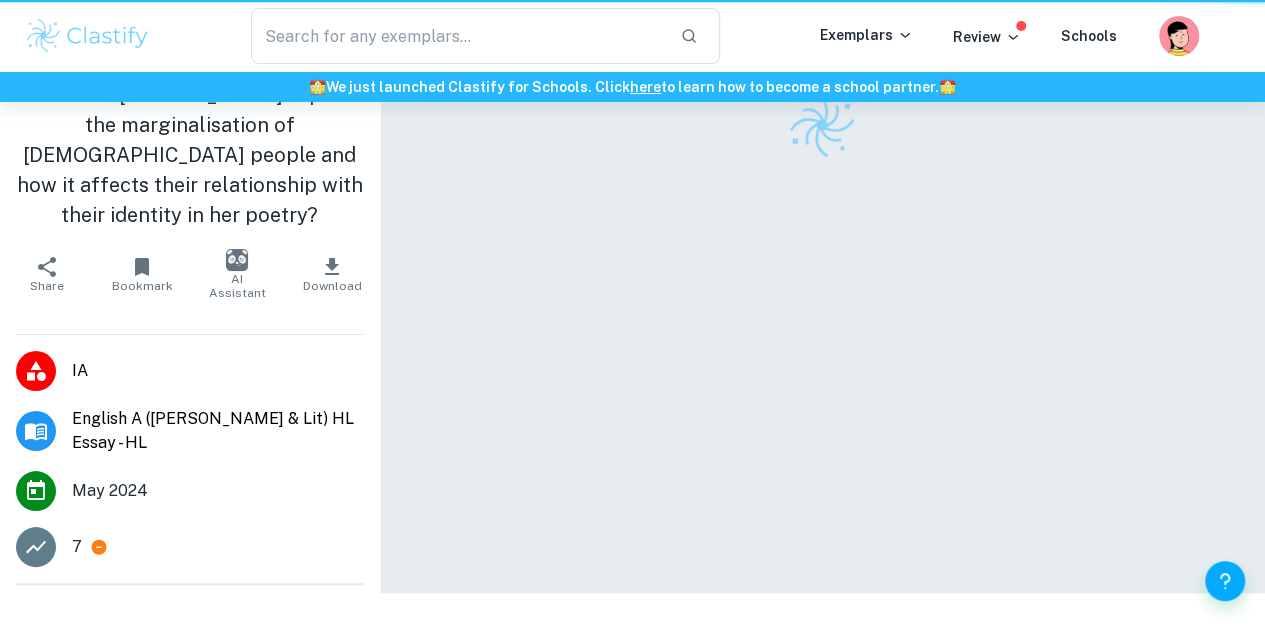 scroll, scrollTop: 0, scrollLeft: 0, axis: both 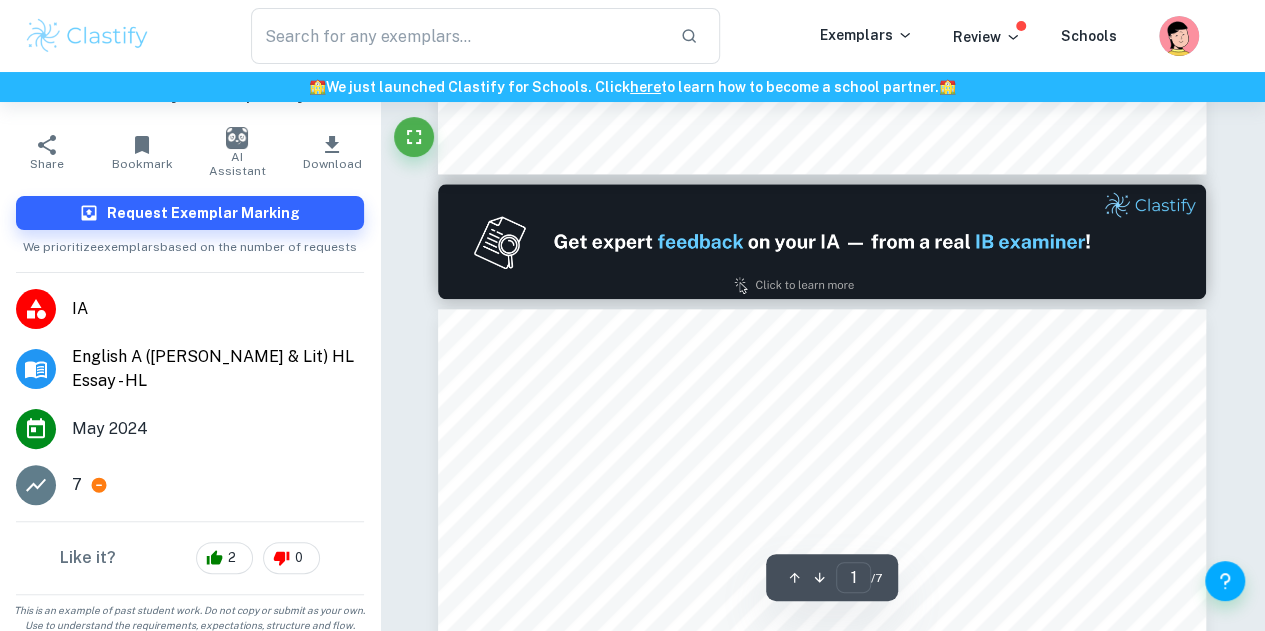 type on "2" 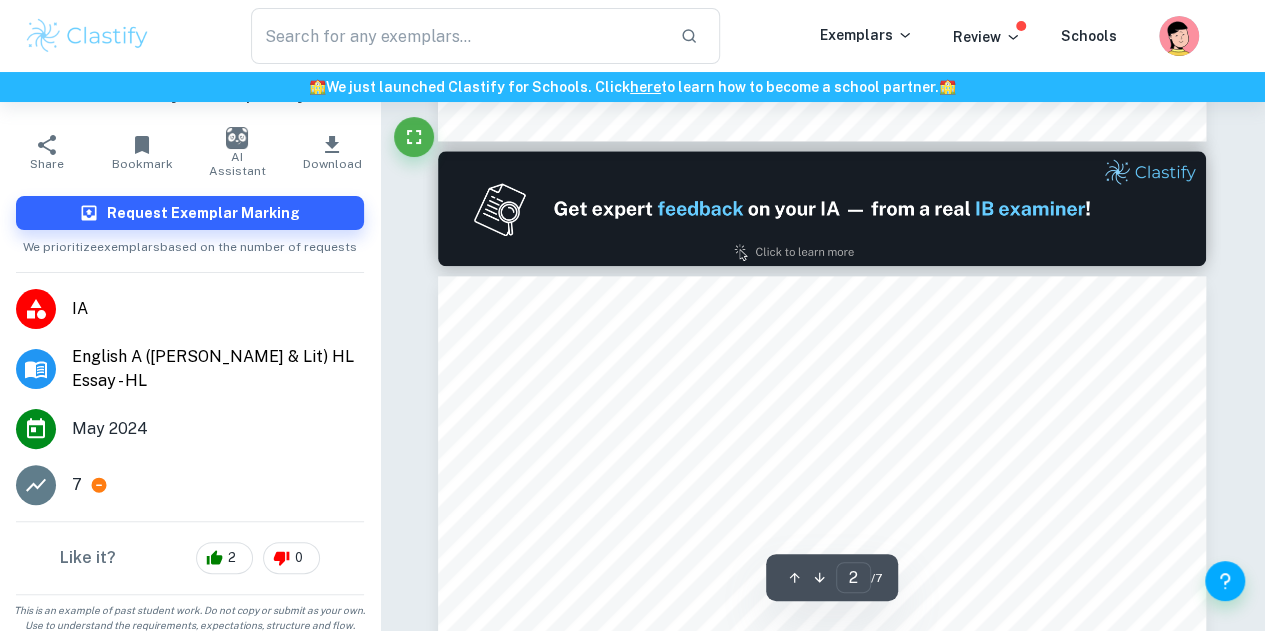 scroll, scrollTop: 1067, scrollLeft: 0, axis: vertical 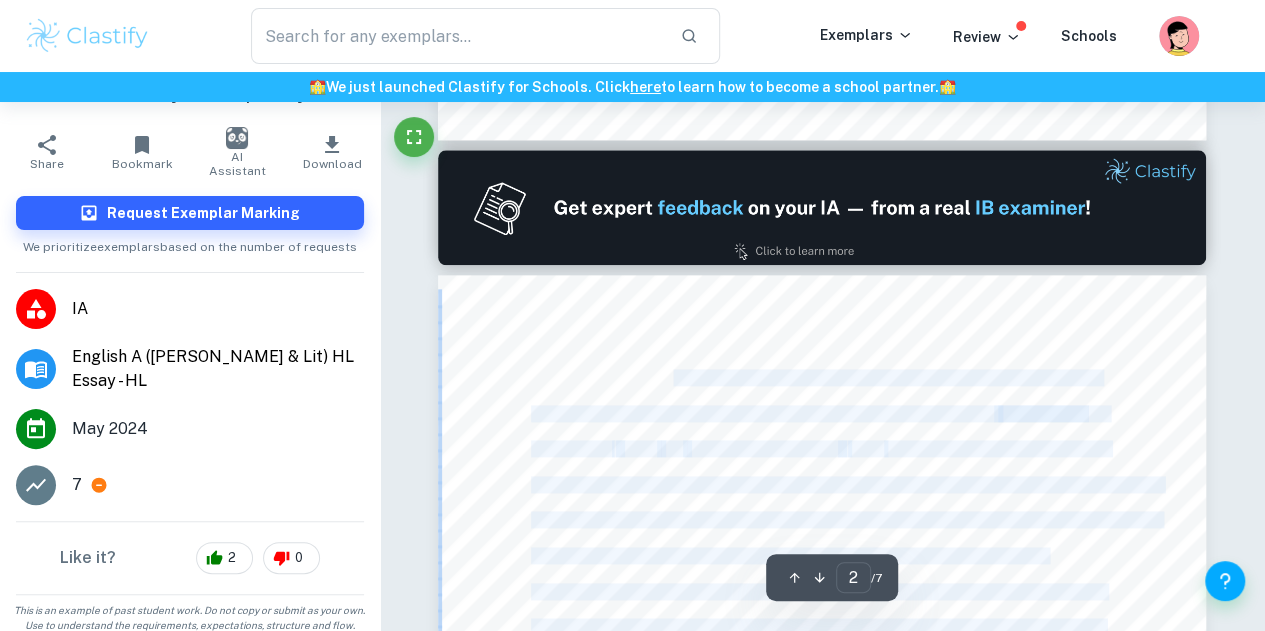 drag, startPoint x: 544, startPoint y: 364, endPoint x: 669, endPoint y: 369, distance: 125.09996 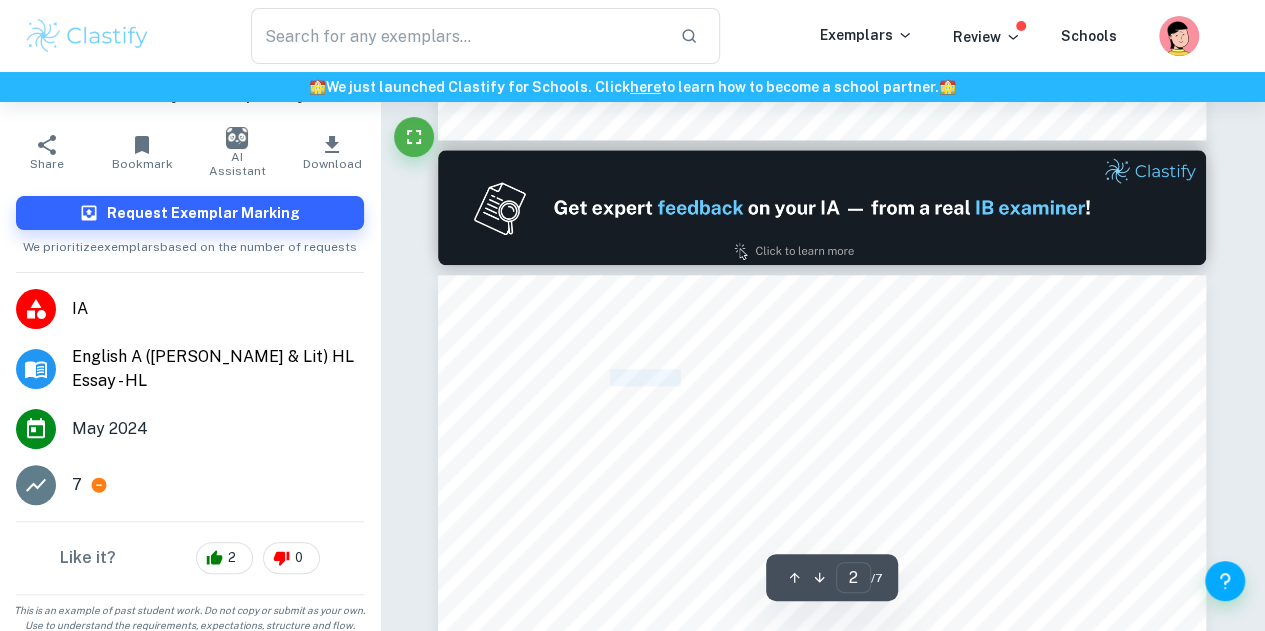 drag, startPoint x: 613, startPoint y: 371, endPoint x: 698, endPoint y: 375, distance: 85.09406 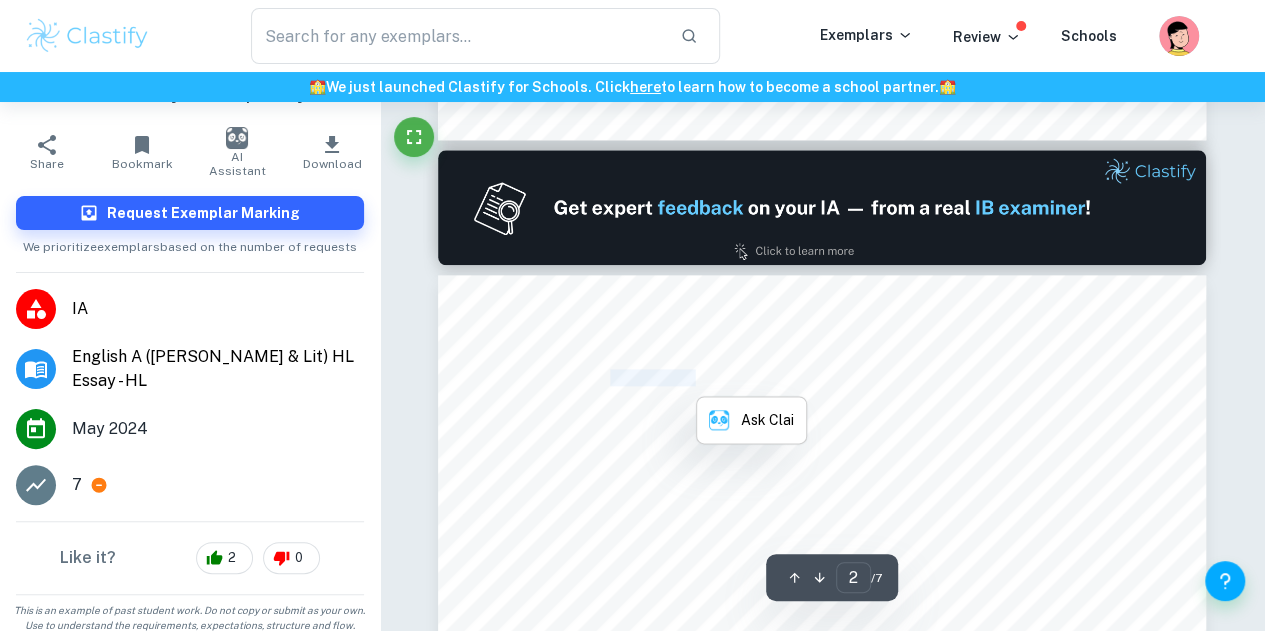 click on "<This nation doesn9t want us to be whole, and so identity becomes this weapon used against" at bounding box center (815, 377) 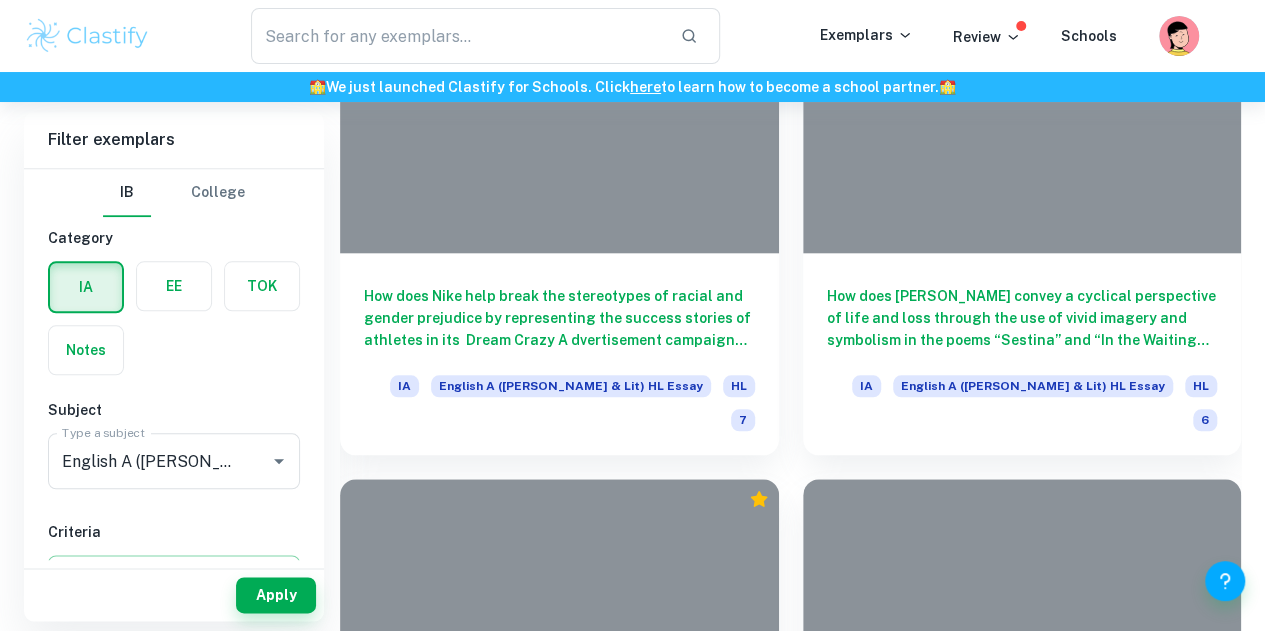 scroll, scrollTop: 8520, scrollLeft: 0, axis: vertical 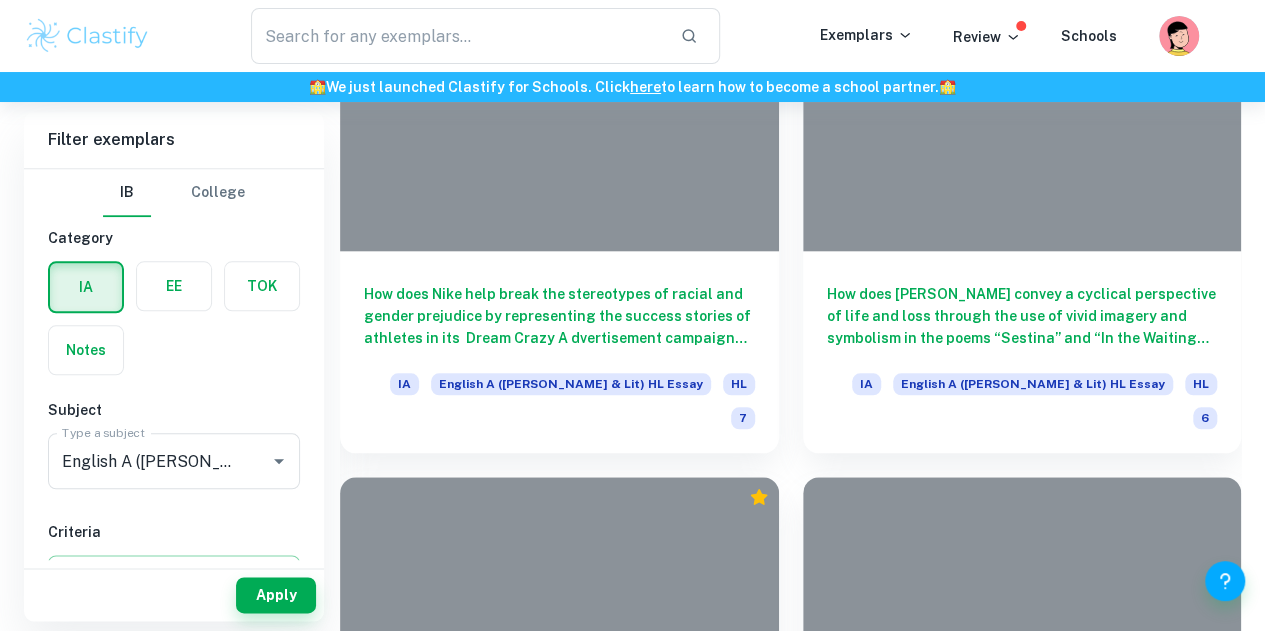 click on "How does [PERSON_NAME] 2012 film, 'The Perks of Being a Wallflower', utilize narrative elements and cinematic techniques to depict the complexities of adolescent identity and search for love?" at bounding box center [559, 8079] 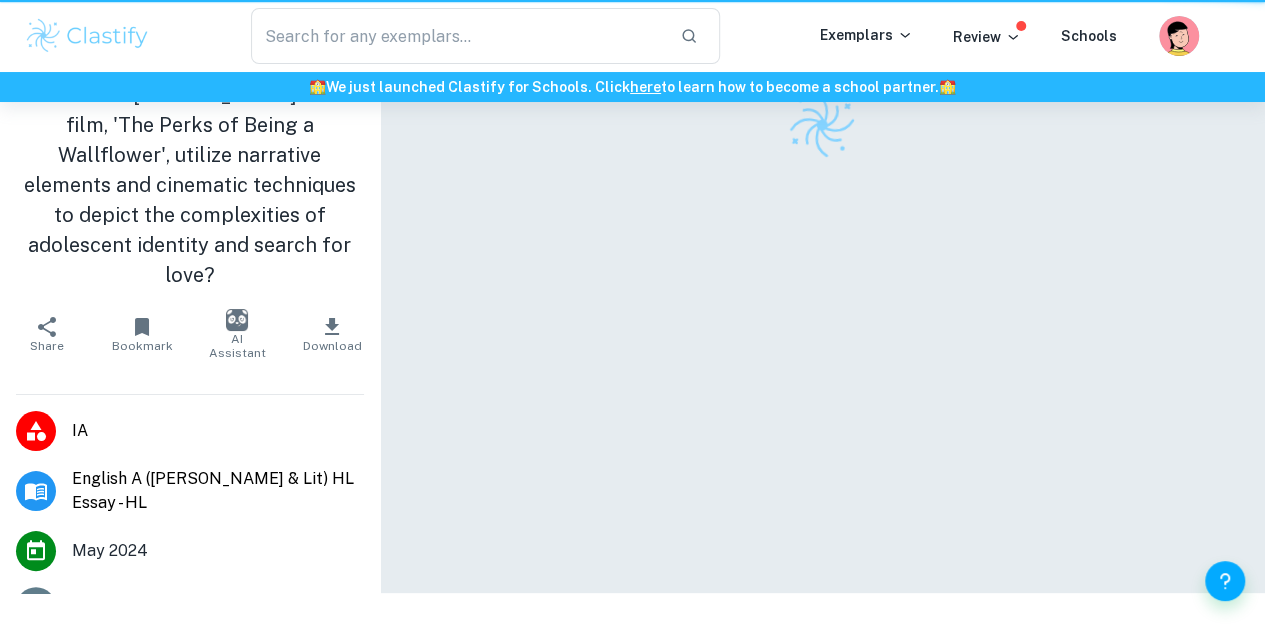 scroll, scrollTop: 0, scrollLeft: 0, axis: both 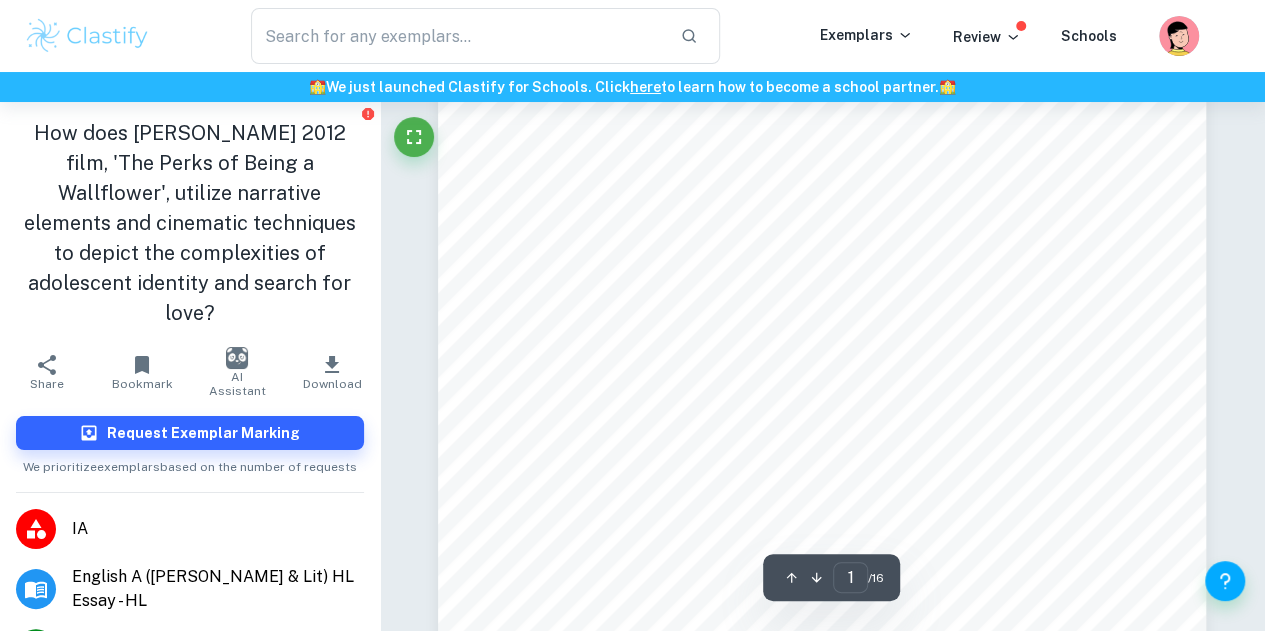 drag, startPoint x: 766, startPoint y: 339, endPoint x: 785, endPoint y: 456, distance: 118.5327 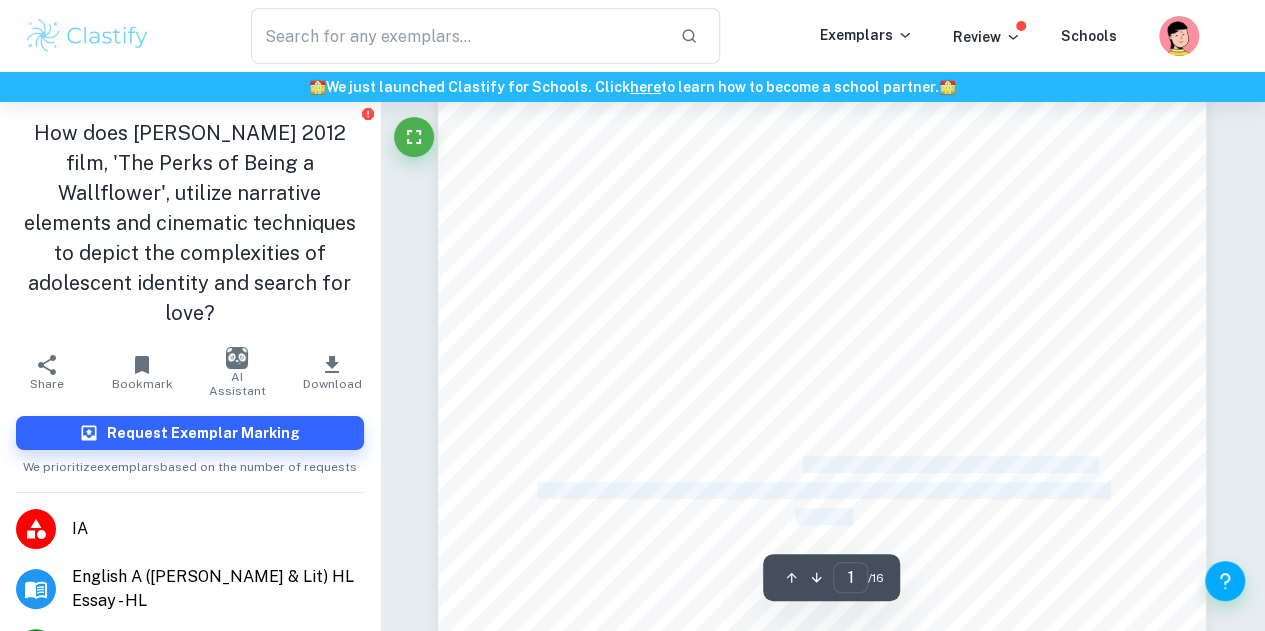 click on "How does [PERSON_NAME] 2012 film, 'The Perks of Being a Wallflower', utilize narrative" at bounding box center (820, 464) 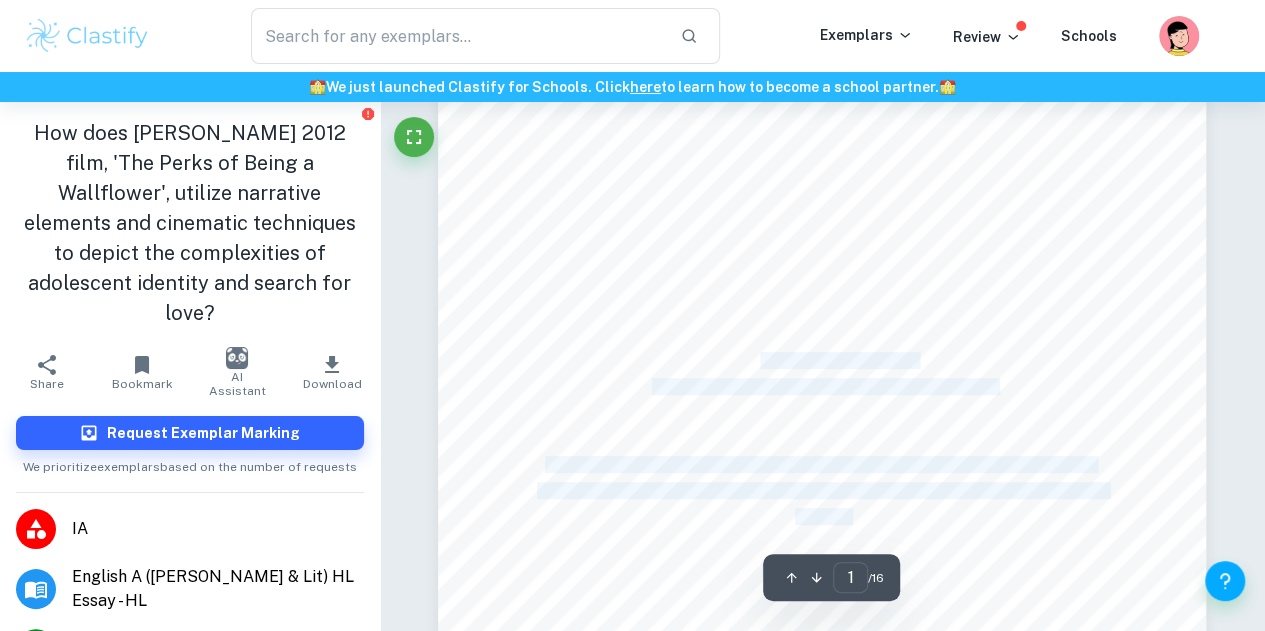drag, startPoint x: 755, startPoint y: 410, endPoint x: 760, endPoint y: 351, distance: 59.211487 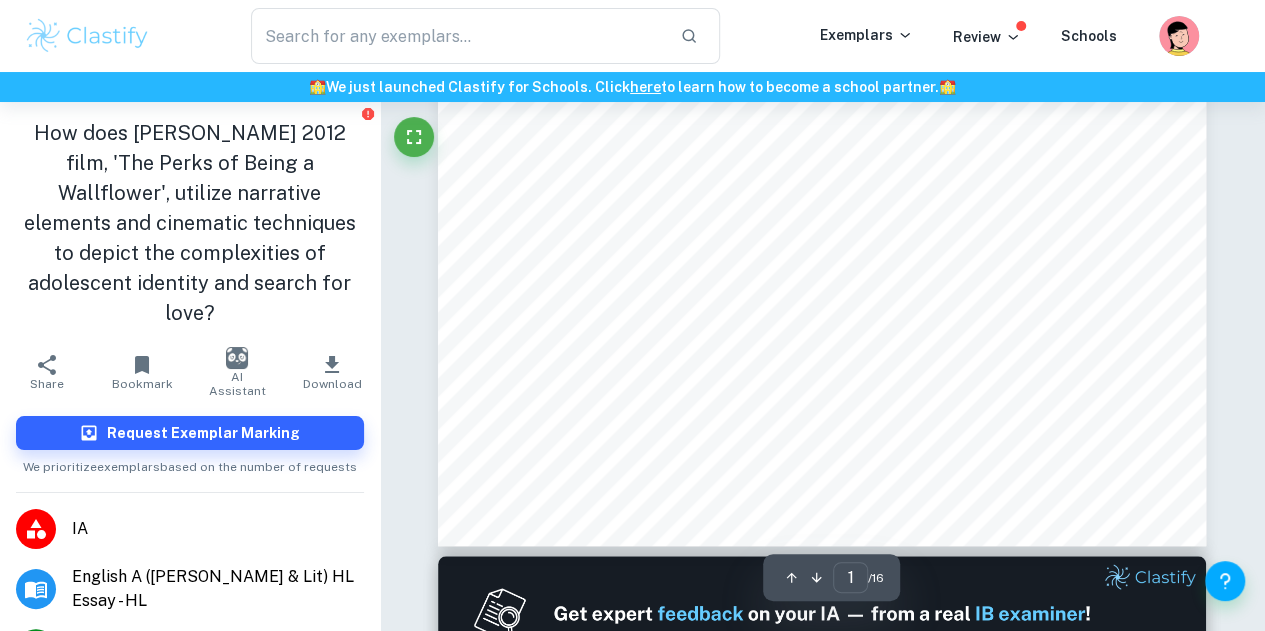 type on "2" 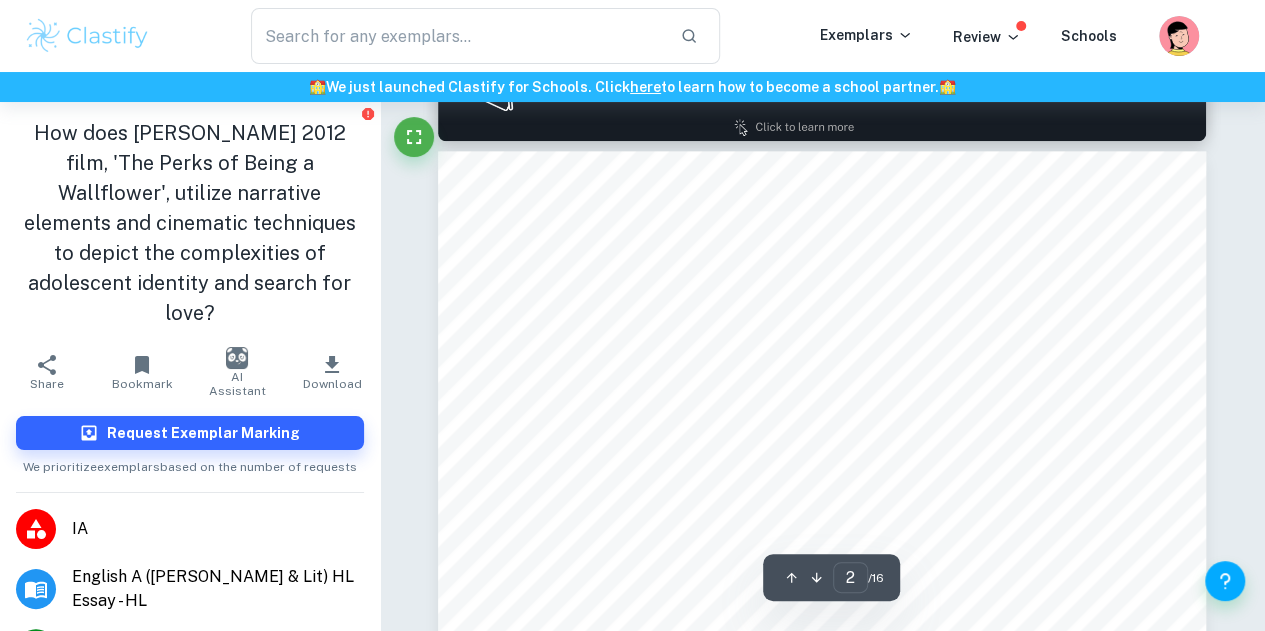 scroll, scrollTop: 1119, scrollLeft: 0, axis: vertical 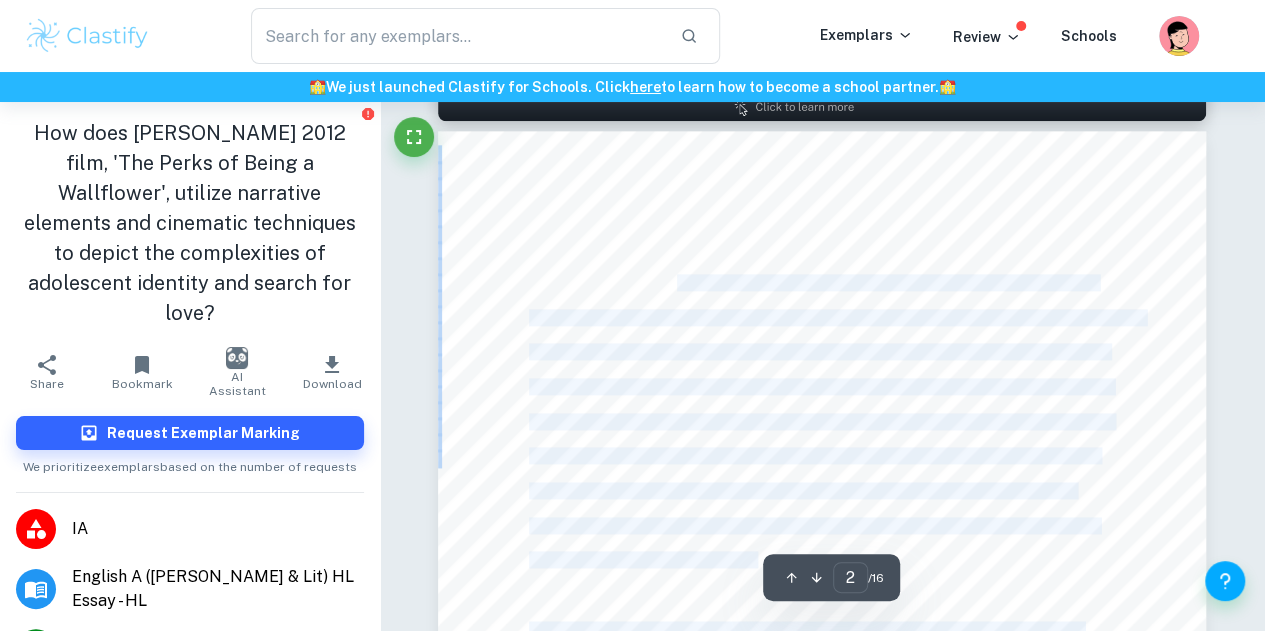 drag, startPoint x: 623, startPoint y: 266, endPoint x: 680, endPoint y: 281, distance: 58.940647 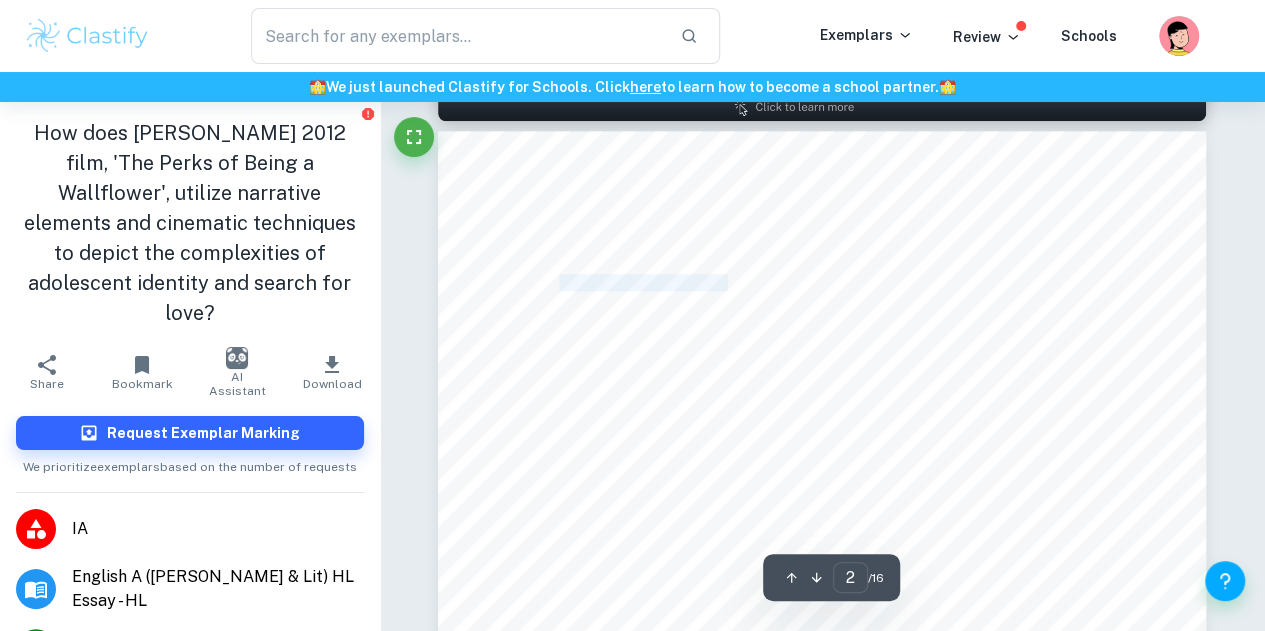 drag, startPoint x: 680, startPoint y: 281, endPoint x: 556, endPoint y: 277, distance: 124.0645 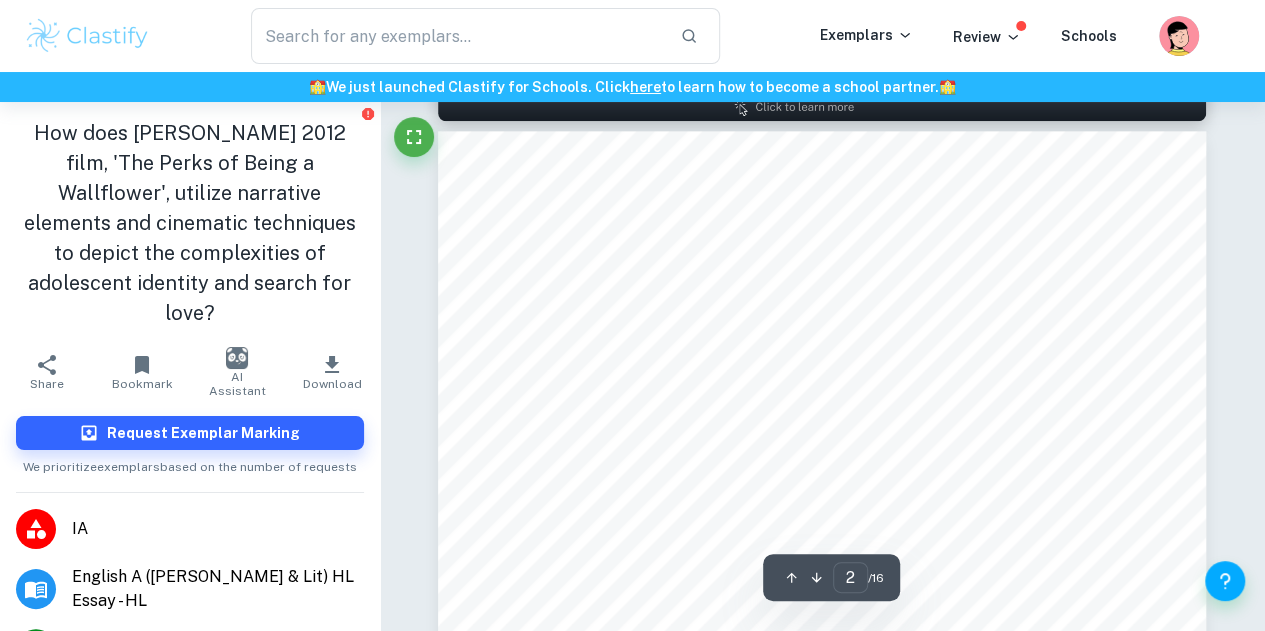 click on "'The Perks of Being a Wallflower' is a 2012 coming-of-age film directed by Stephen Chbosky" at bounding box center (813, 282) 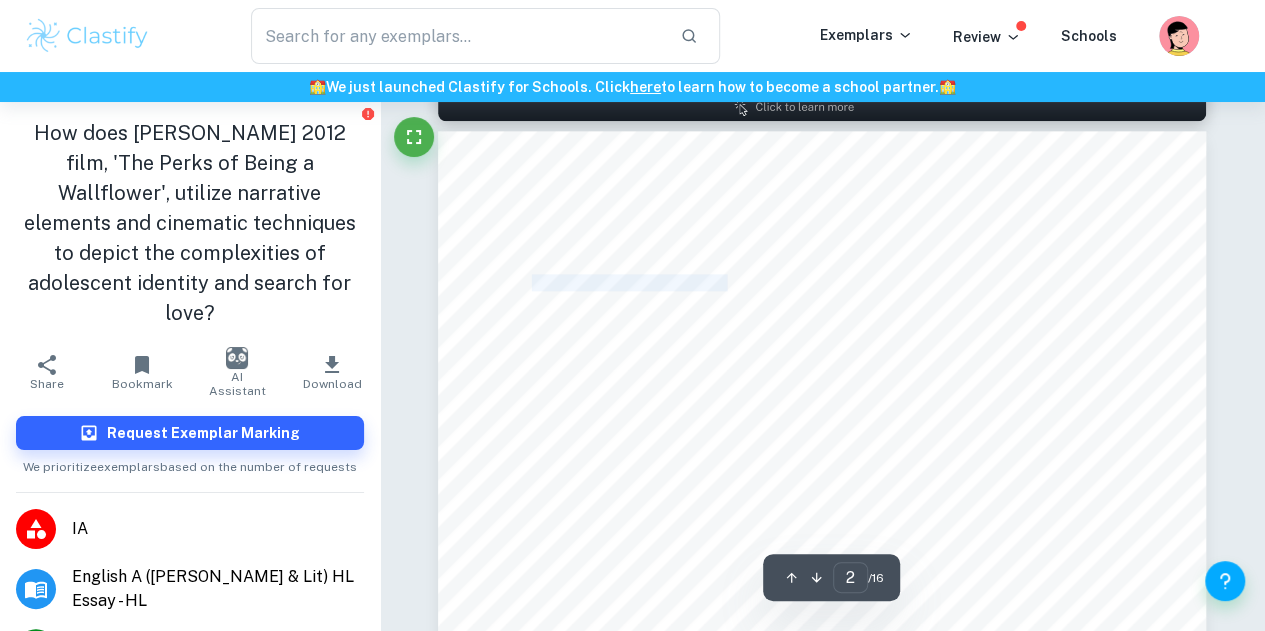 drag, startPoint x: 546, startPoint y: 279, endPoint x: 714, endPoint y: 283, distance: 168.0476 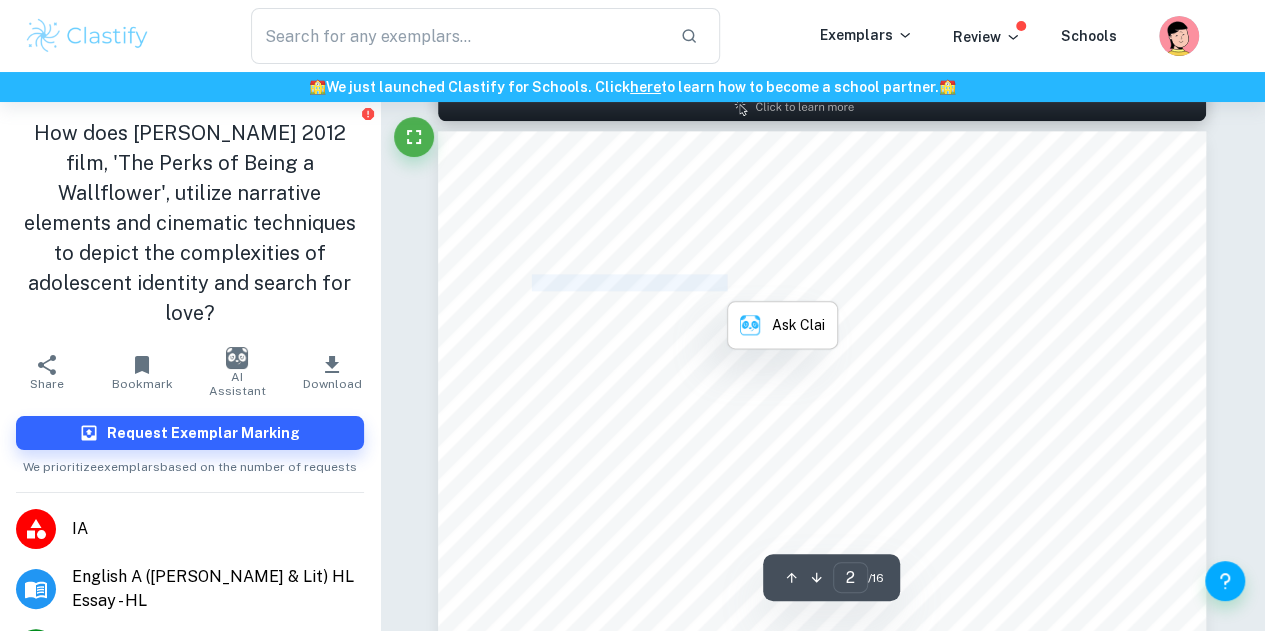 click on "'The Perks of Being a Wallflower' is a 2012 coming-of-age film directed by Stephen Chbosky" at bounding box center [813, 282] 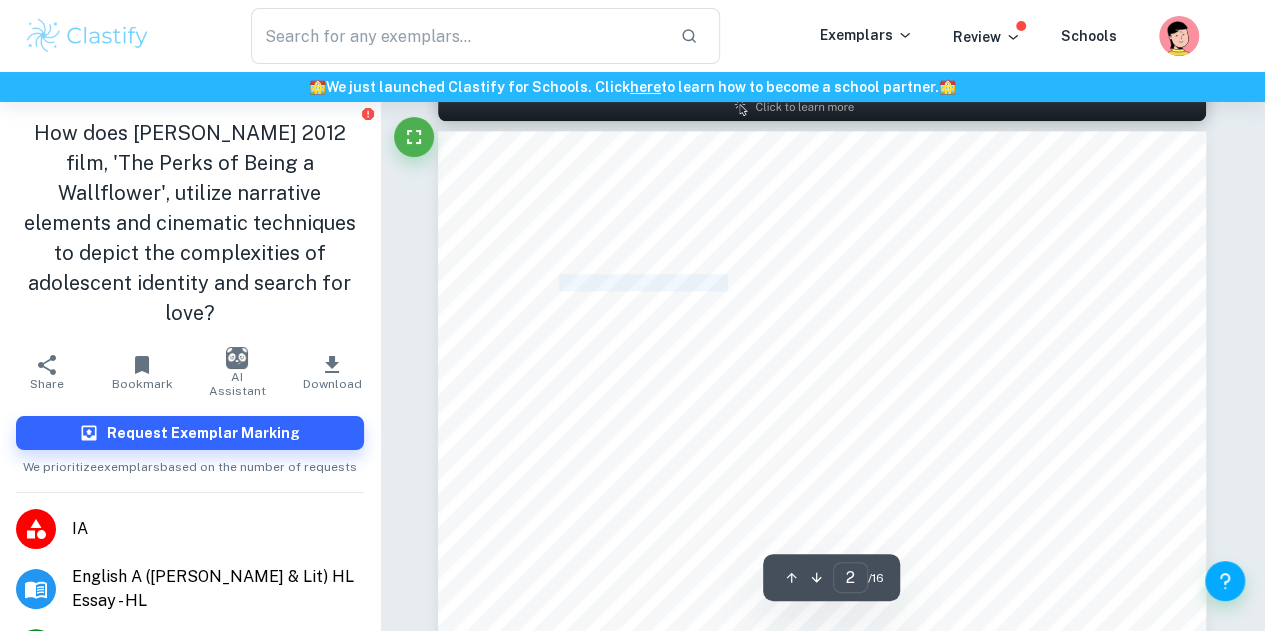 drag, startPoint x: 714, startPoint y: 283, endPoint x: 565, endPoint y: 272, distance: 149.40549 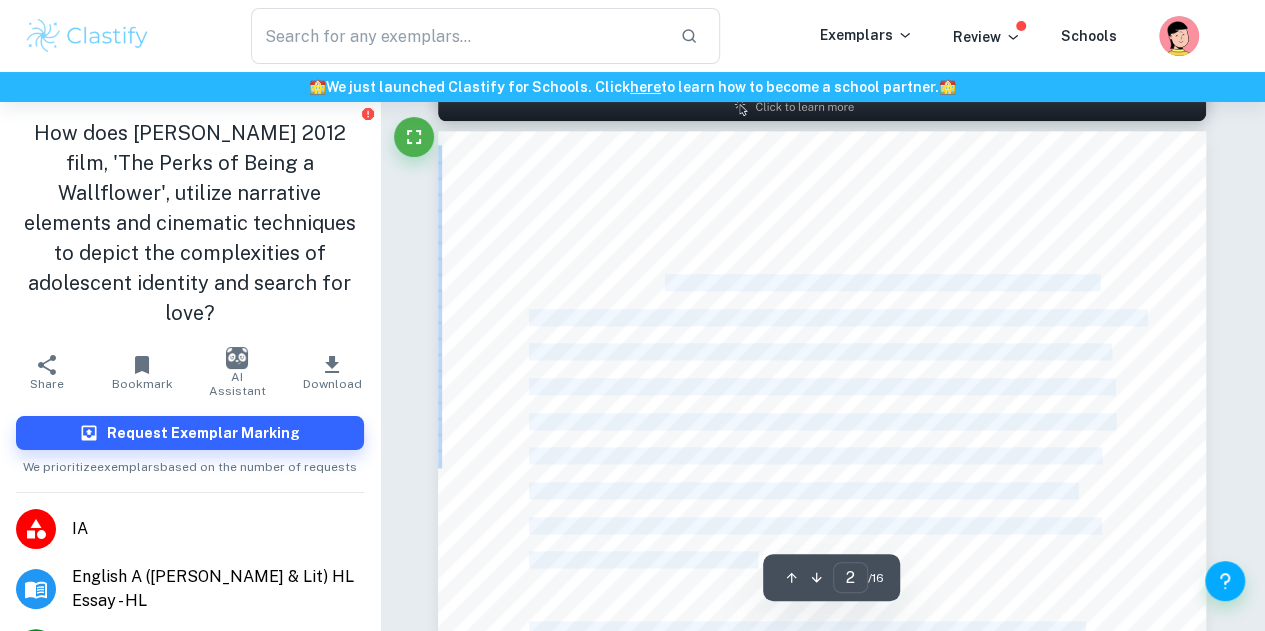 click on "1 'The Perks of Being a Wallflower' is a 2012 coming-of-age film directed by Stephen Chbosky that follows the introspective protagonist Charlie through his first year of high school. The overarching themes of adolescent identity and the never-ending search for love are explored and translated to the audience through the skilful use of narrative elements and cinematic techniques. Perks takes its viewers on a journey through the complexities of teenage life, illustrating how the formation of identity and the experience of love are inextricably linked. This essay will dissect the film's compelling cinematography through a nuanced exploration of self-discovery, the challenges of high school, the symbolic impact of unconventional love, and the transformative power of mentorship and friendships. The cinematography in 8Perks9 effectively uses framing and lighting to showcase a nuanced portrayal of Charlie's lonely existence while exploring his evolving self-discovery. From the start" at bounding box center [822, 628] 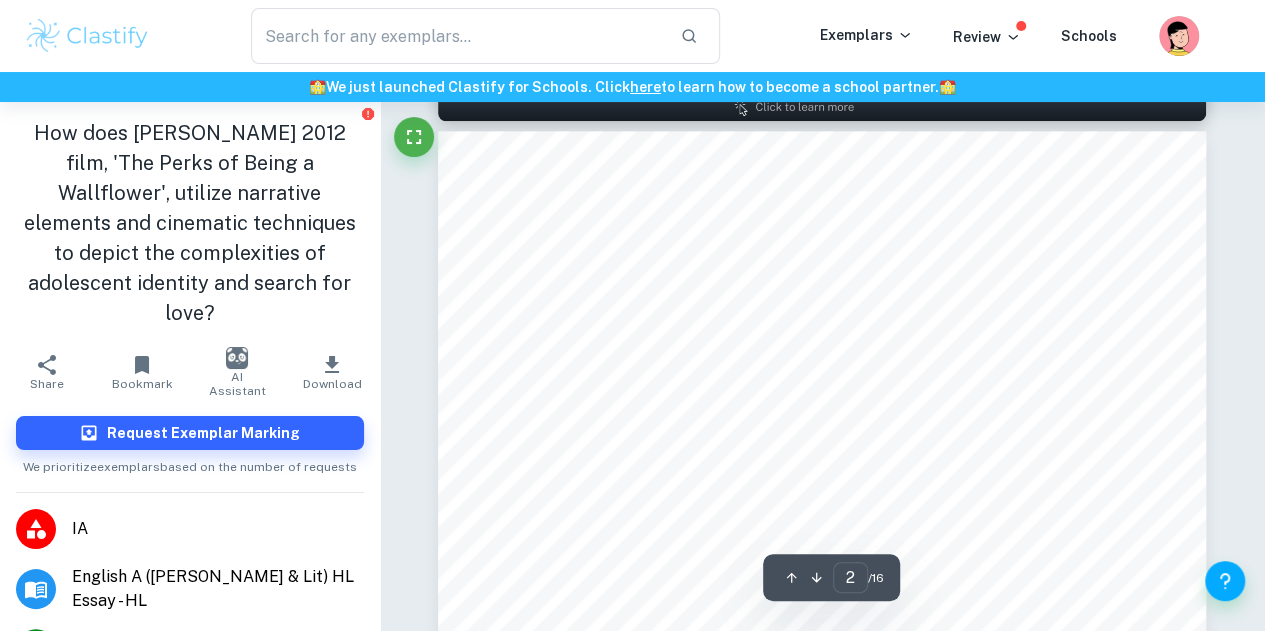 click on "'The Perks of Being a Wallflower' is a 2012 coming-of-age film directed by Stephen Chbosky" at bounding box center [813, 282] 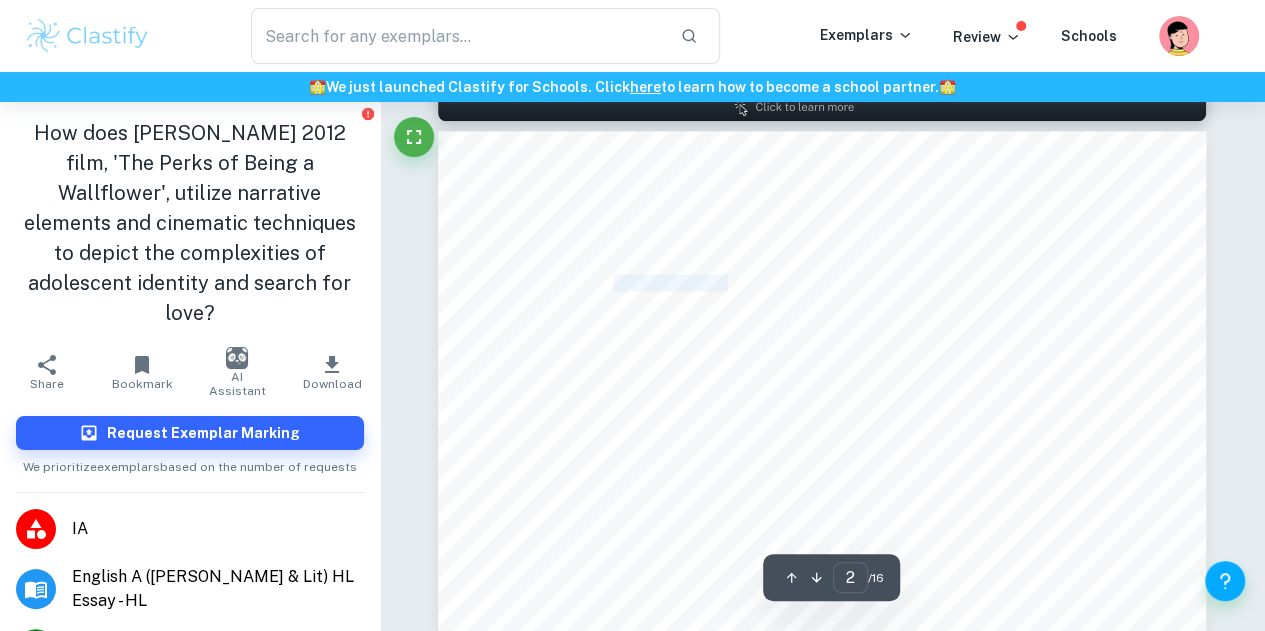 drag, startPoint x: 620, startPoint y: 279, endPoint x: 714, endPoint y: 283, distance: 94.08507 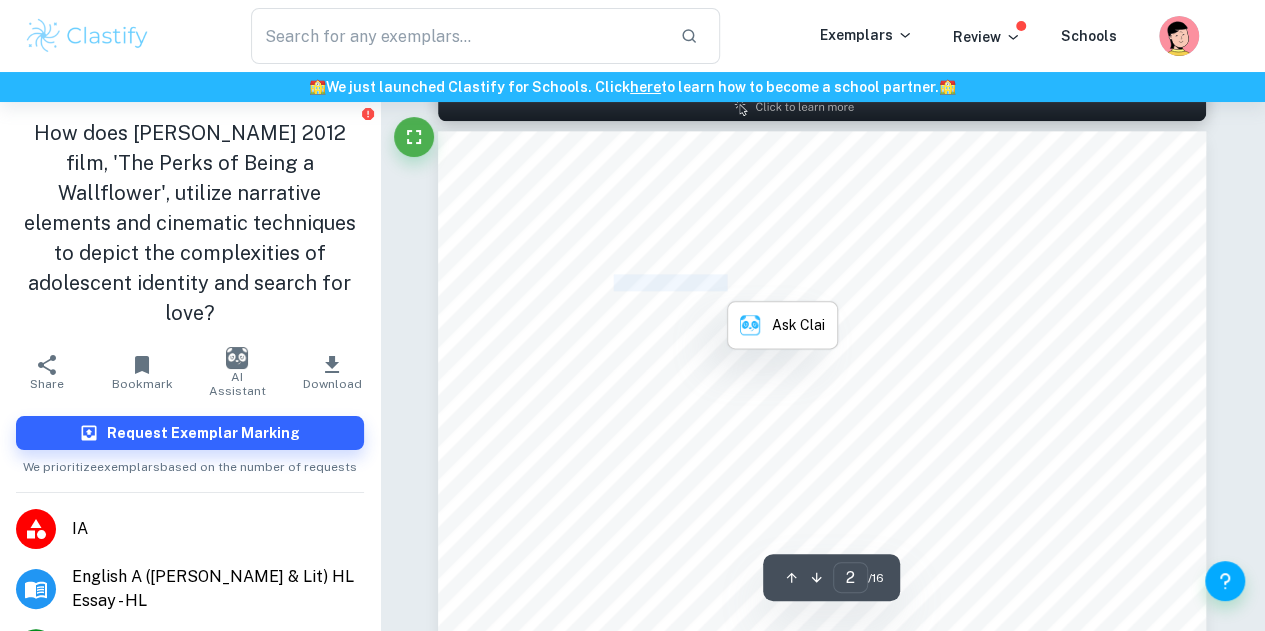 click on "'The Perks of Being a Wallflower' is a 2012 coming-of-age film directed by Stephen Chbosky" at bounding box center (813, 282) 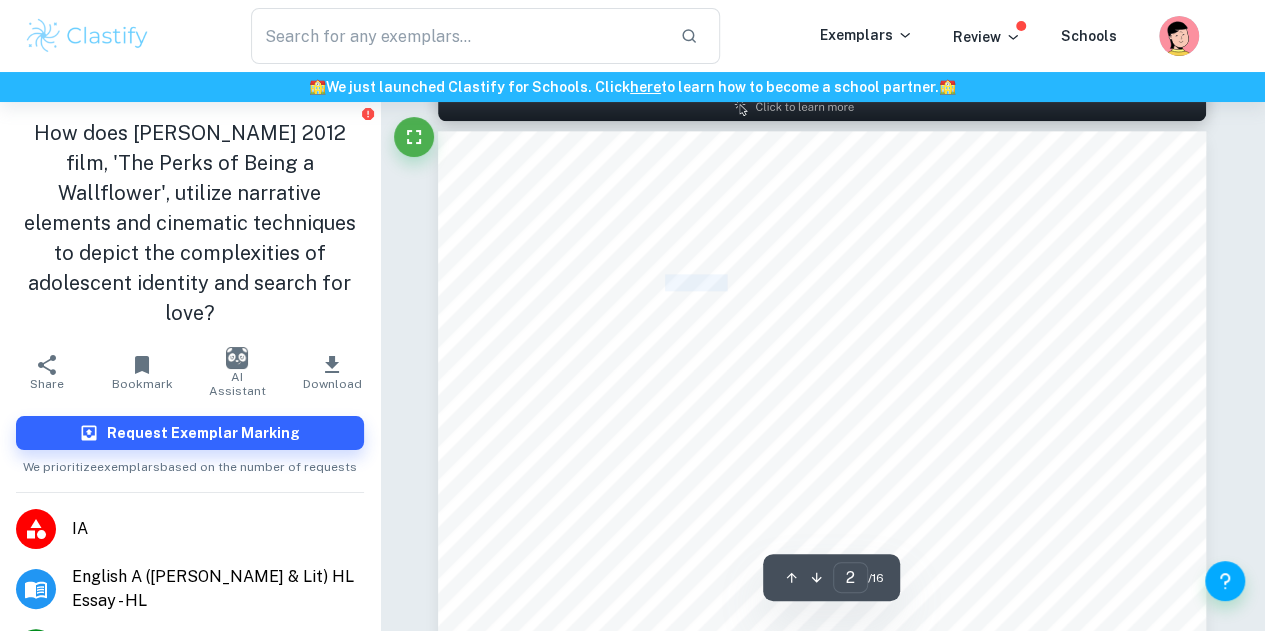 drag, startPoint x: 714, startPoint y: 283, endPoint x: 645, endPoint y: 276, distance: 69.354164 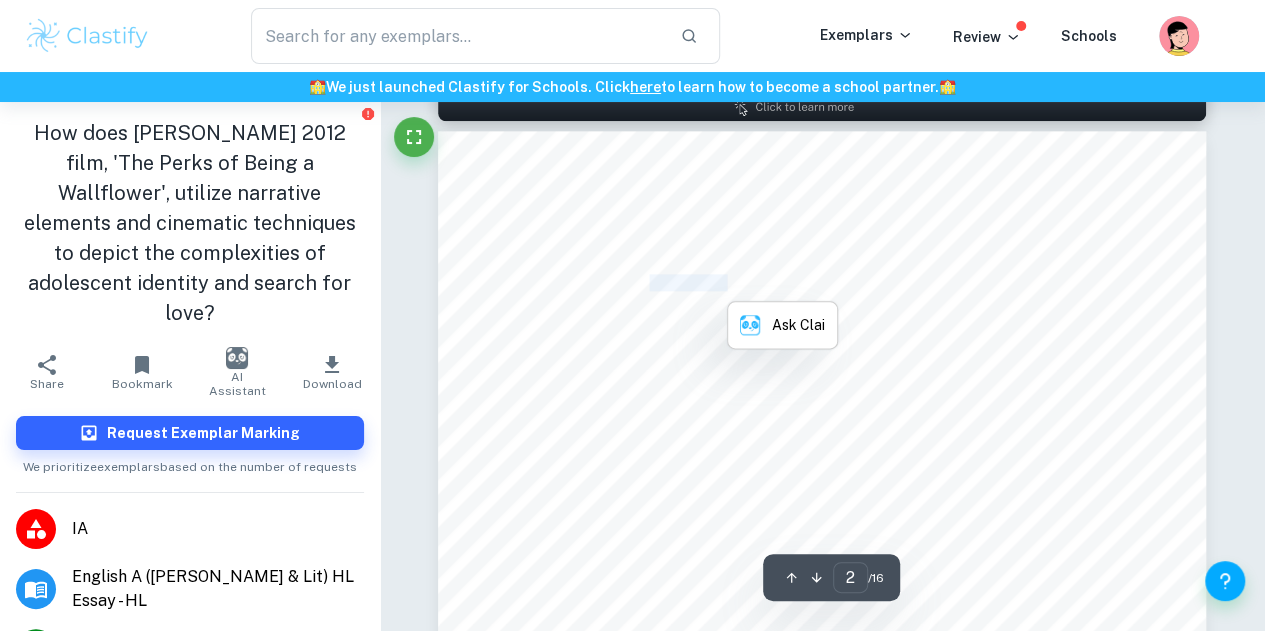 click on "'The Perks of Being a Wallflower' is a 2012 coming-of-age film directed by Stephen Chbosky" at bounding box center [813, 282] 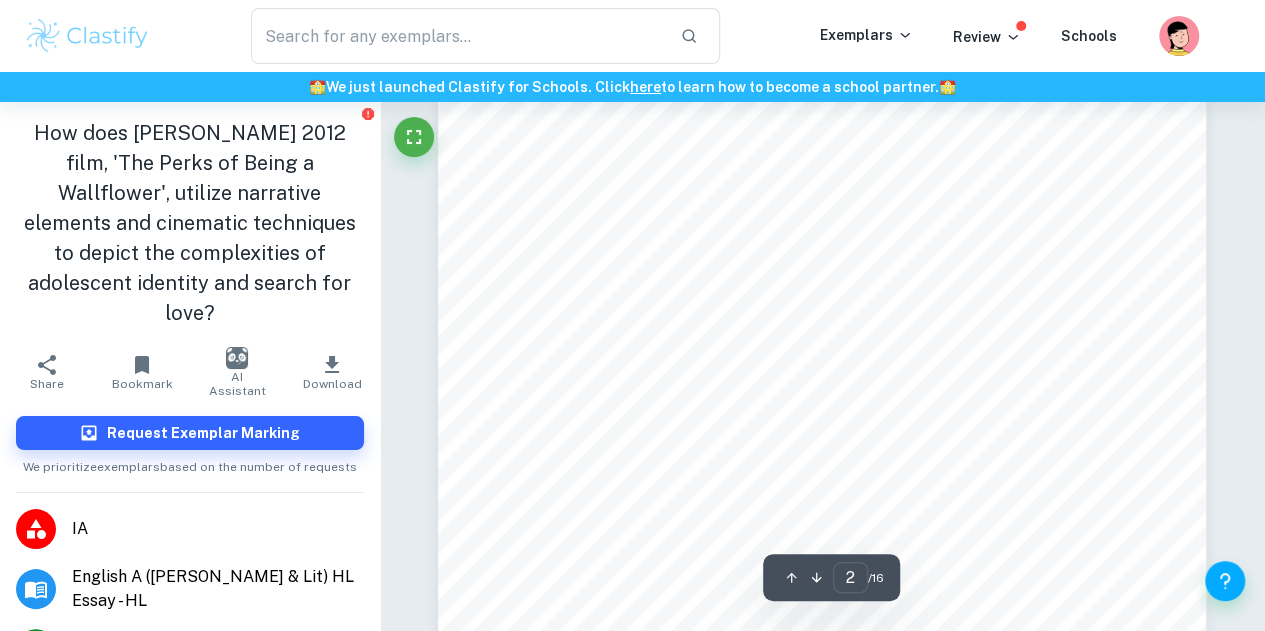 scroll, scrollTop: 1244, scrollLeft: 0, axis: vertical 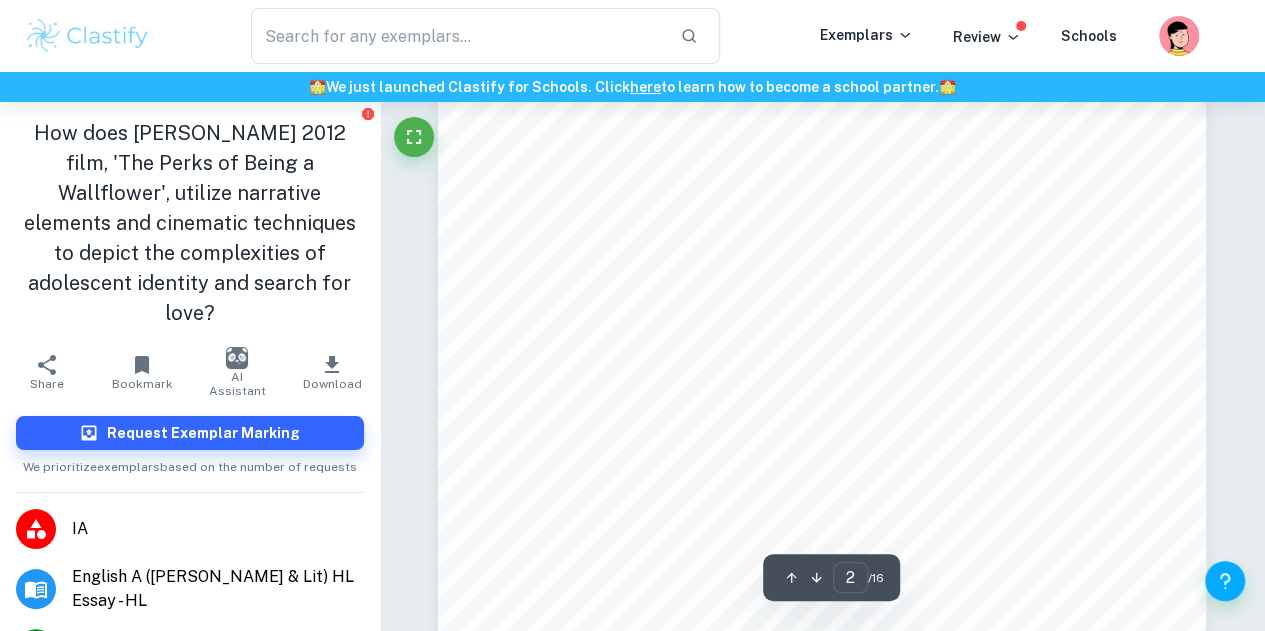 click on "formation of identity and the experience of love are inextricably linked. This essay will dissect" at bounding box center [813, 330] 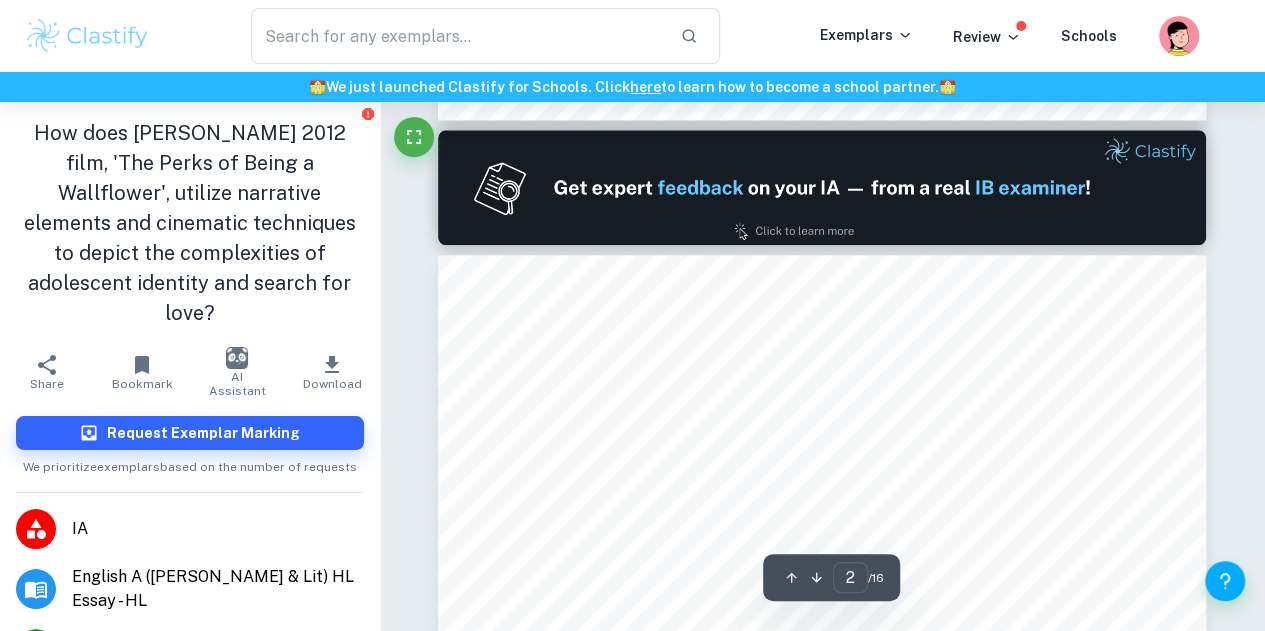 type on "1" 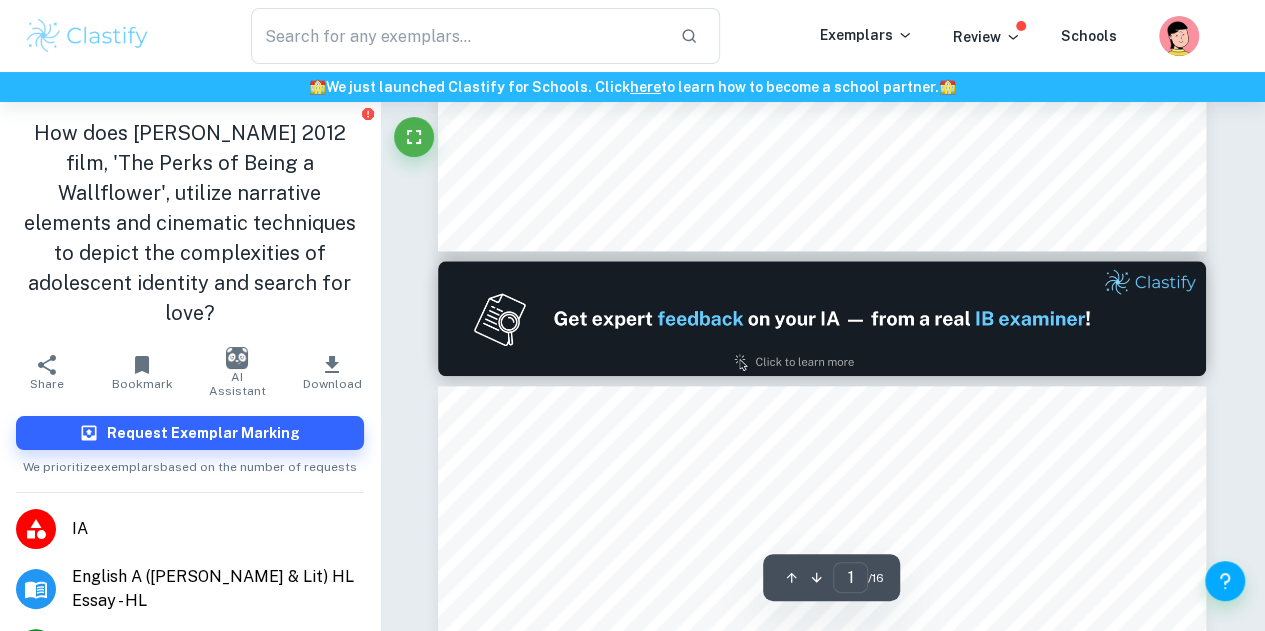 scroll, scrollTop: 868, scrollLeft: 0, axis: vertical 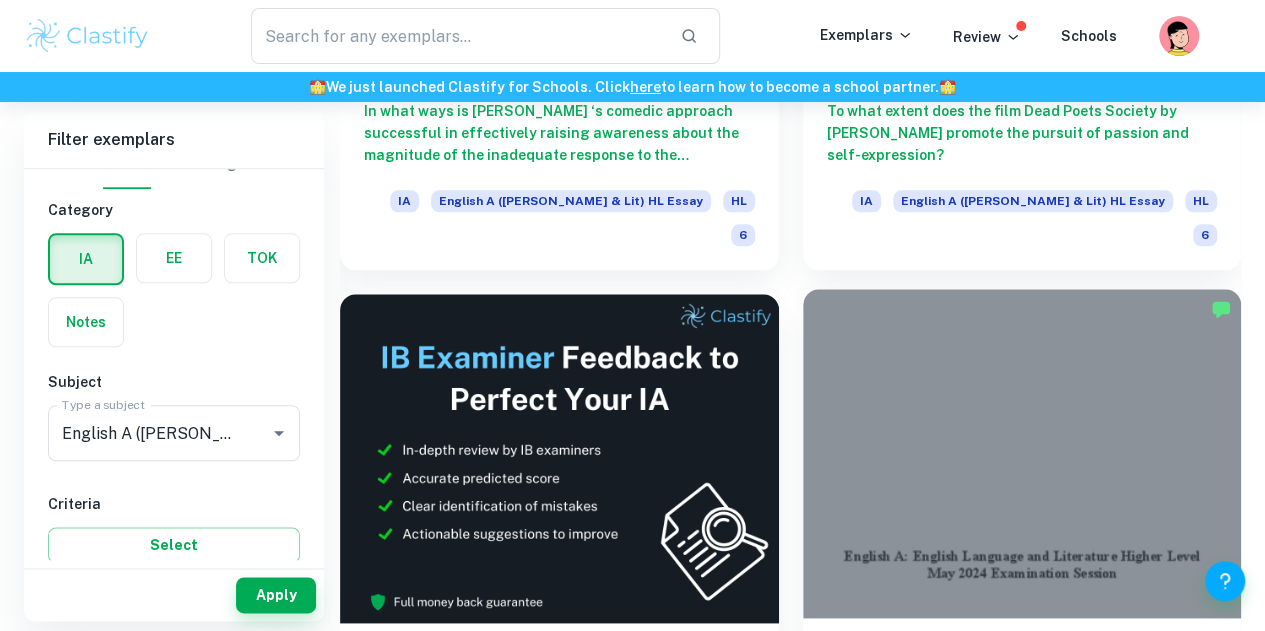 click on "How does [PERSON_NAME] utilize visual and textual elements in his artworks in order to transform the publics opinion on capitalisms prominence in modern-day society? IA English A ([PERSON_NAME] & Lit) HL Essay HL 7" at bounding box center [1022, 719] 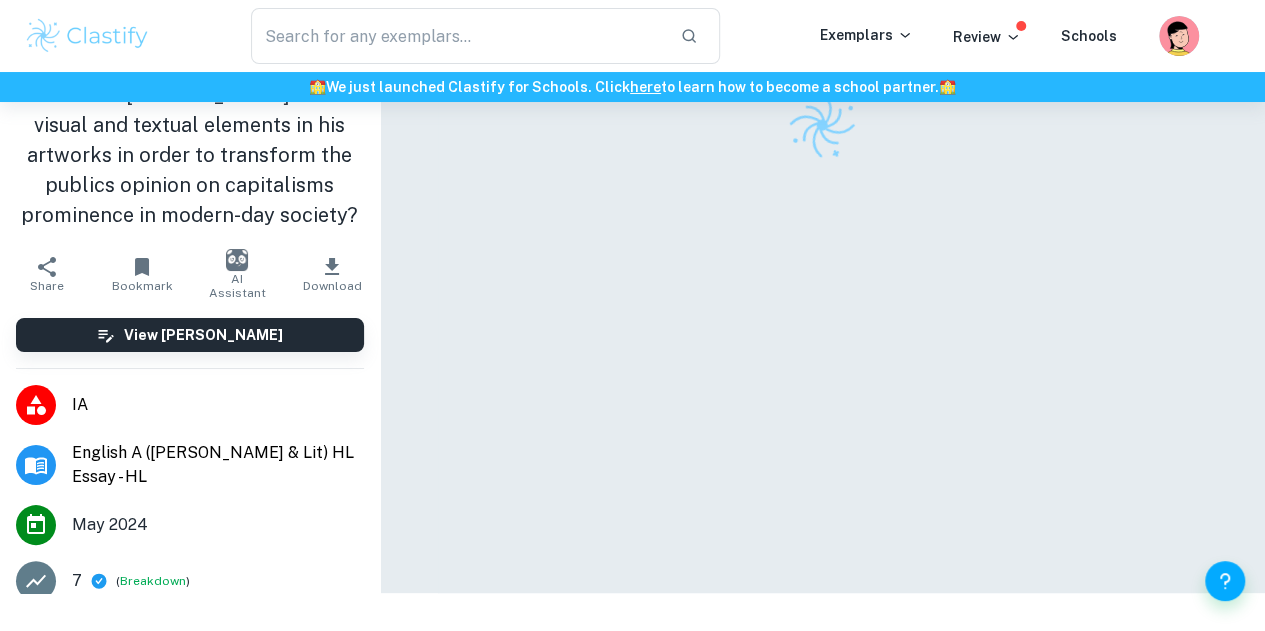 scroll, scrollTop: 138, scrollLeft: 0, axis: vertical 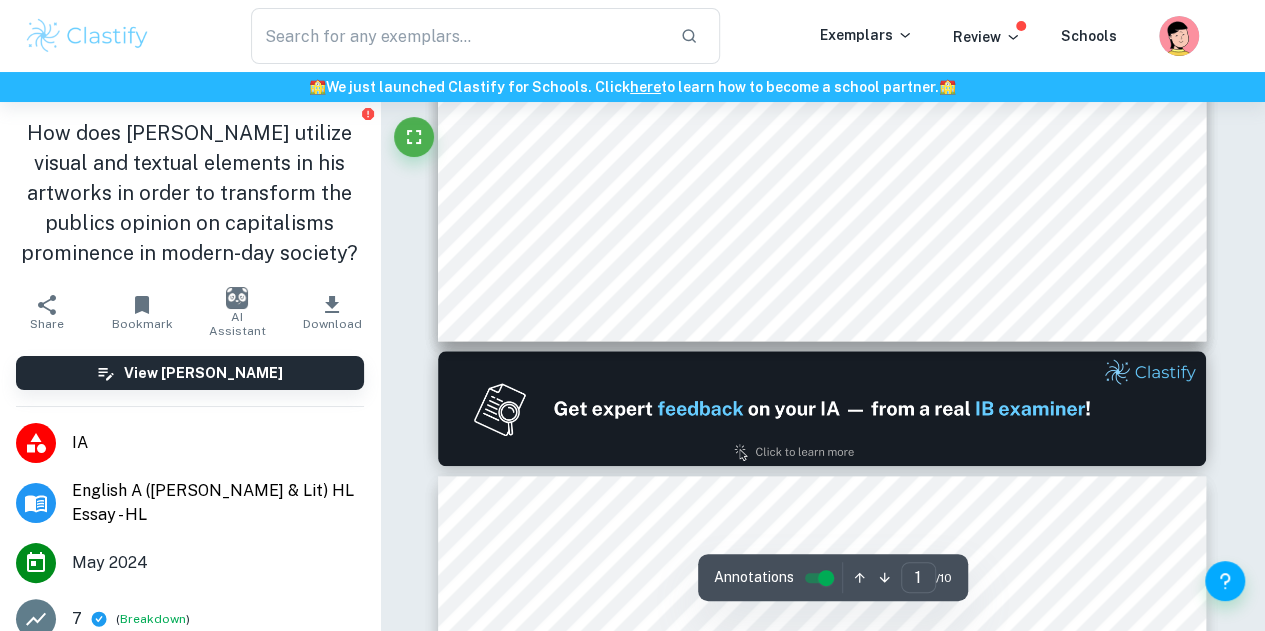 type on "2" 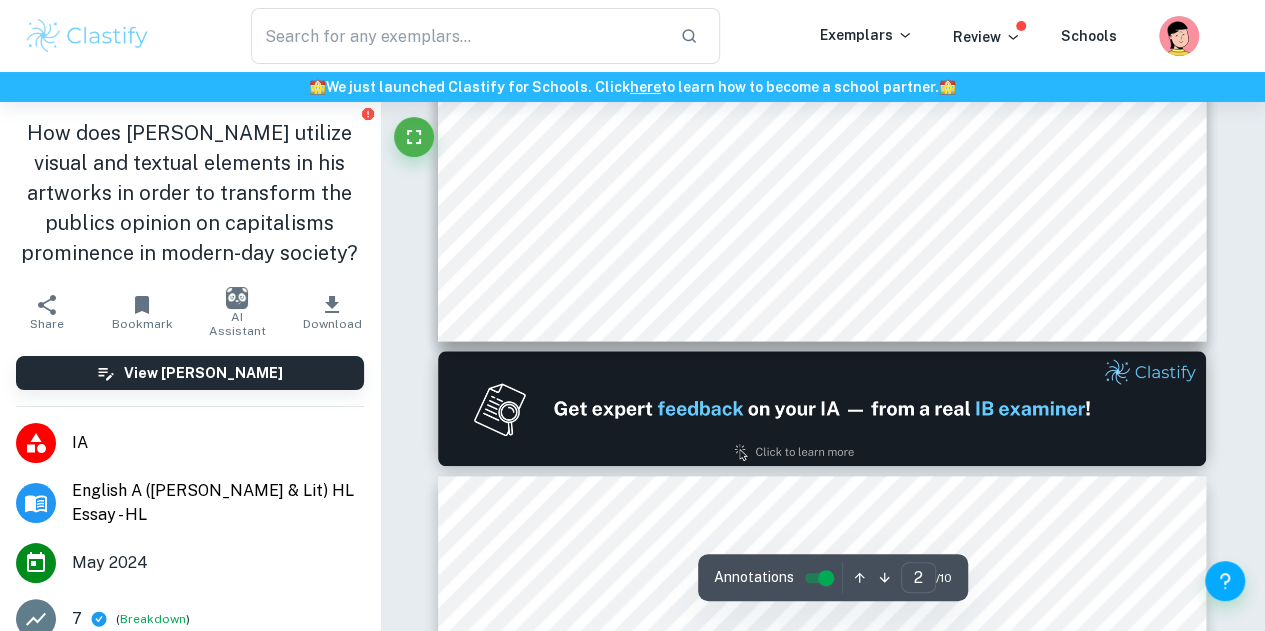 scroll, scrollTop: 1098, scrollLeft: 0, axis: vertical 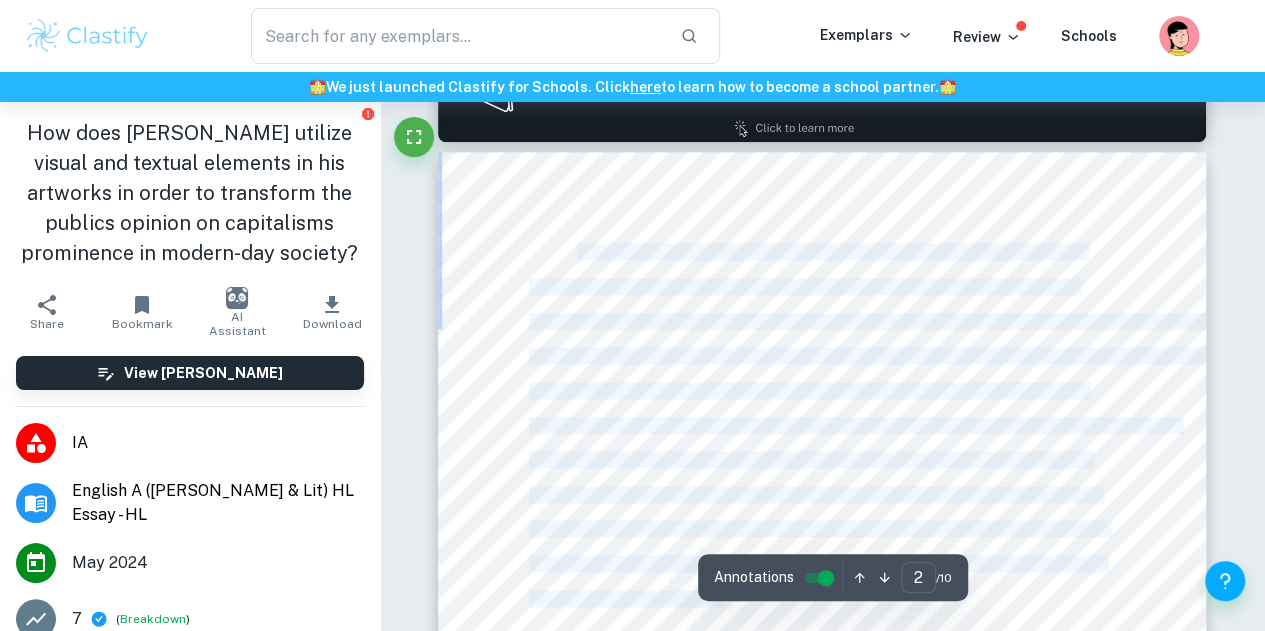 drag, startPoint x: 576, startPoint y: 250, endPoint x: 652, endPoint y: 261, distance: 76.79192 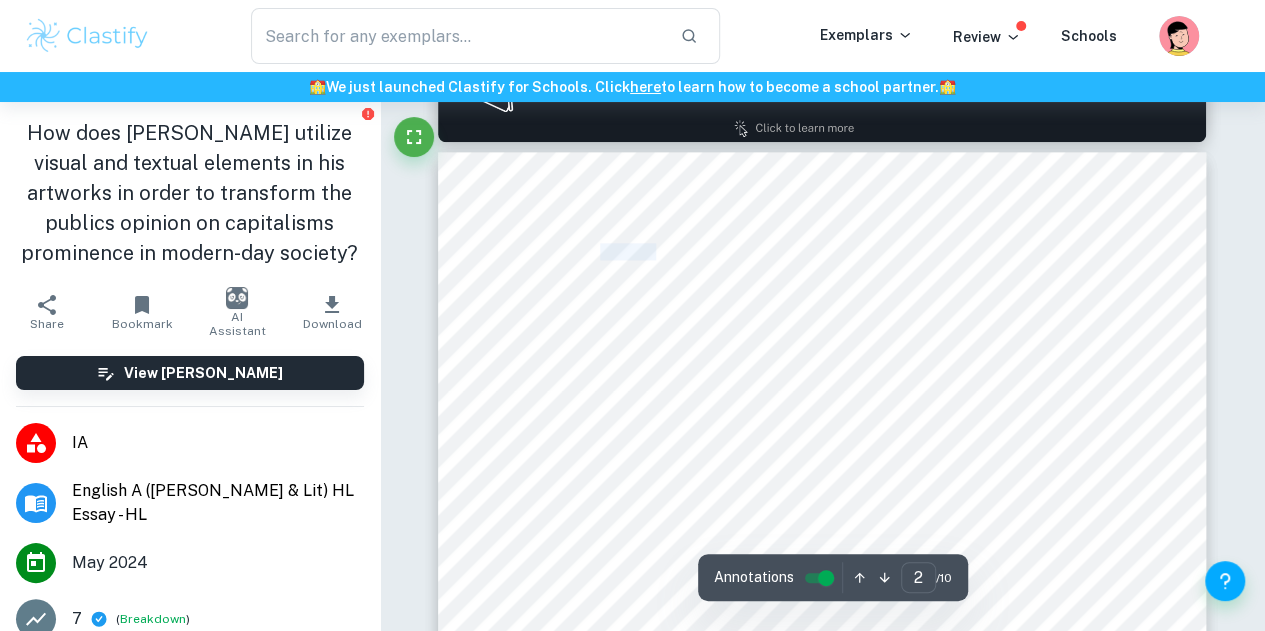 drag, startPoint x: 598, startPoint y: 249, endPoint x: 674, endPoint y: 256, distance: 76.321686 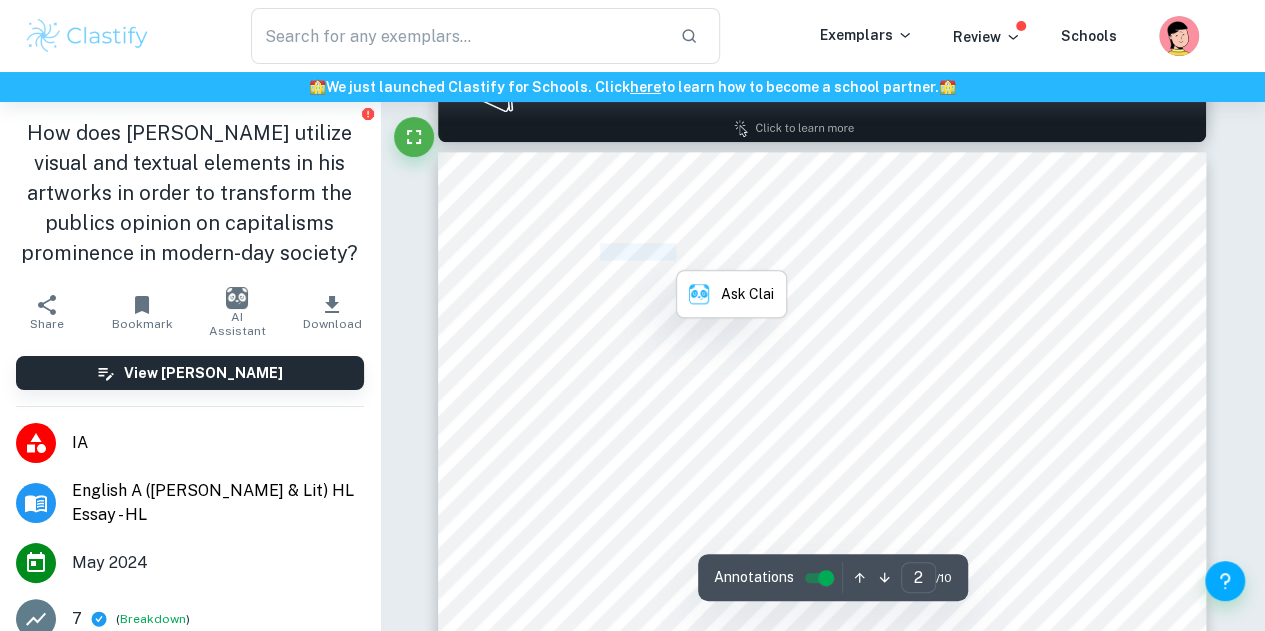 click on "In the face of harmful societal and economical systems, artists harness their power to" at bounding box center (830, 251) 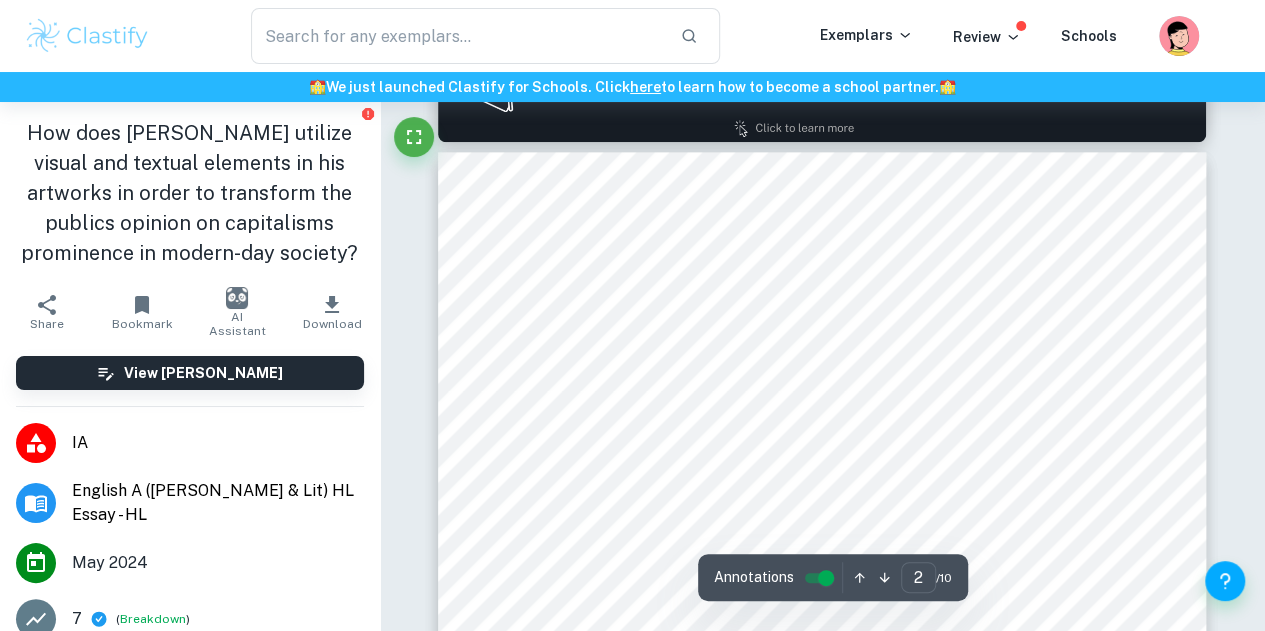 drag, startPoint x: 584, startPoint y: 253, endPoint x: 614, endPoint y: 256, distance: 30.149628 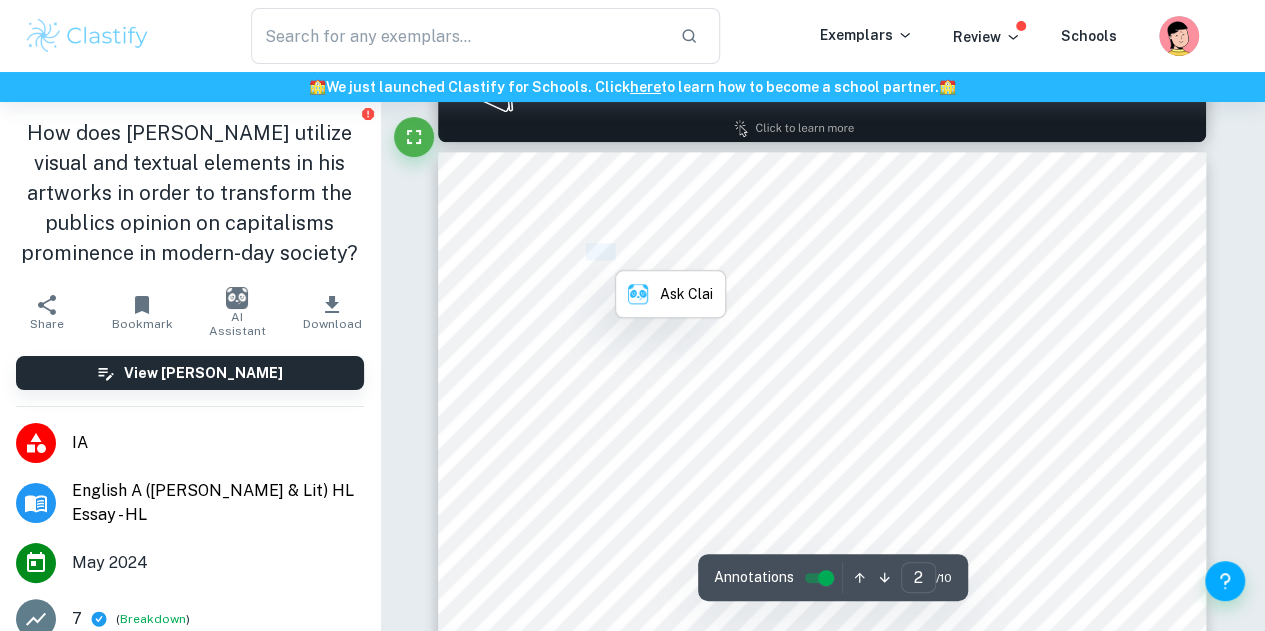 click on "In the face of harmful societal and economical systems, artists harness their power to" at bounding box center [830, 251] 